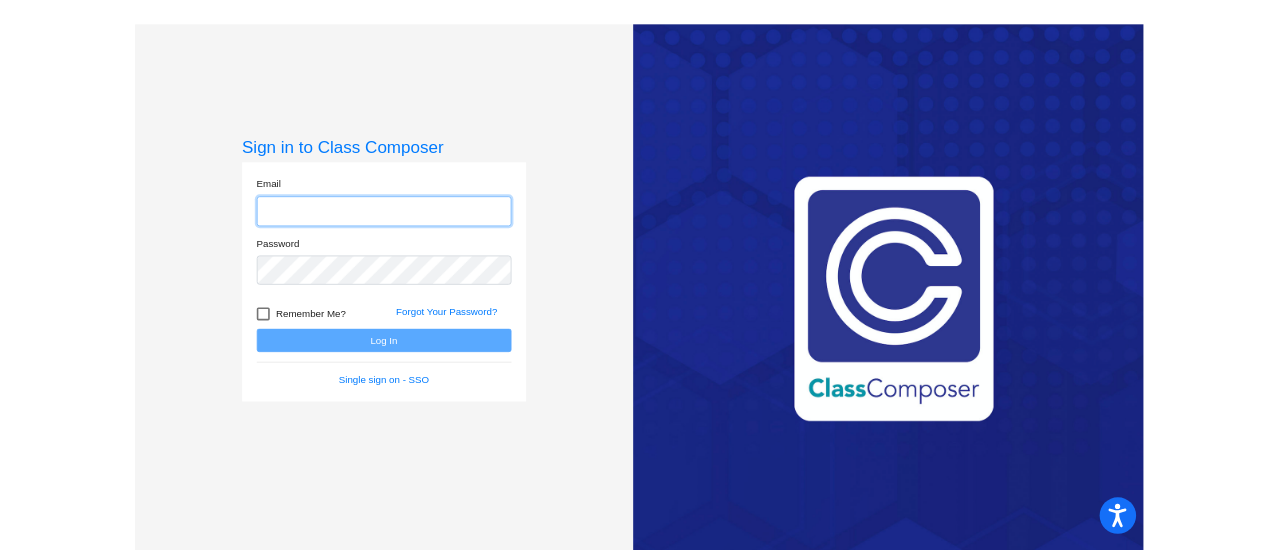 scroll, scrollTop: 0, scrollLeft: 0, axis: both 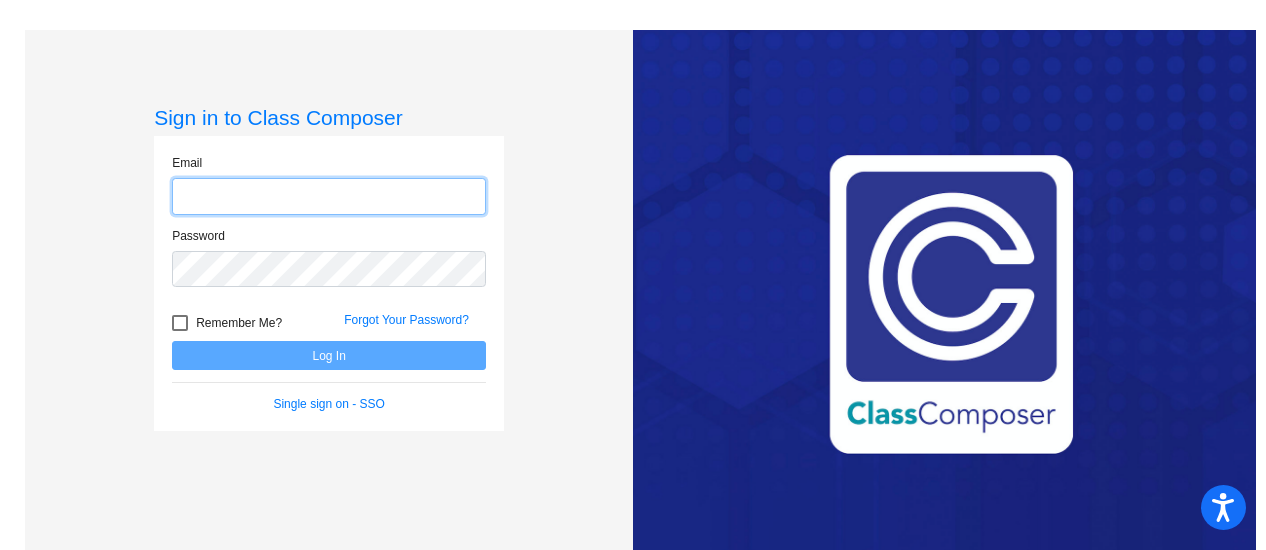 type on "[EMAIL]" 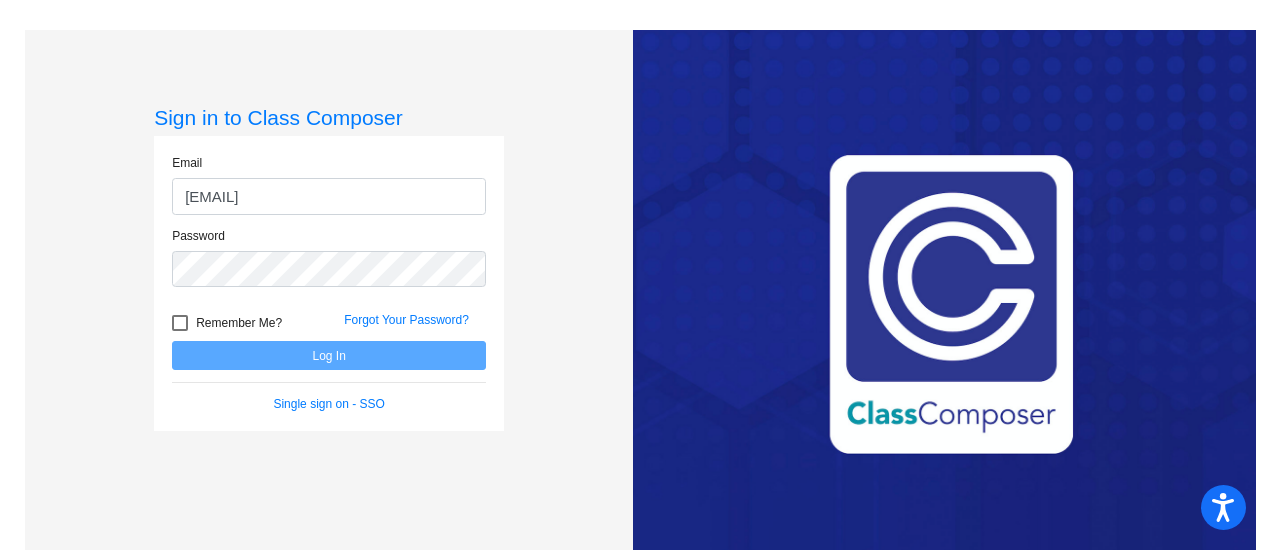 click at bounding box center [180, 323] 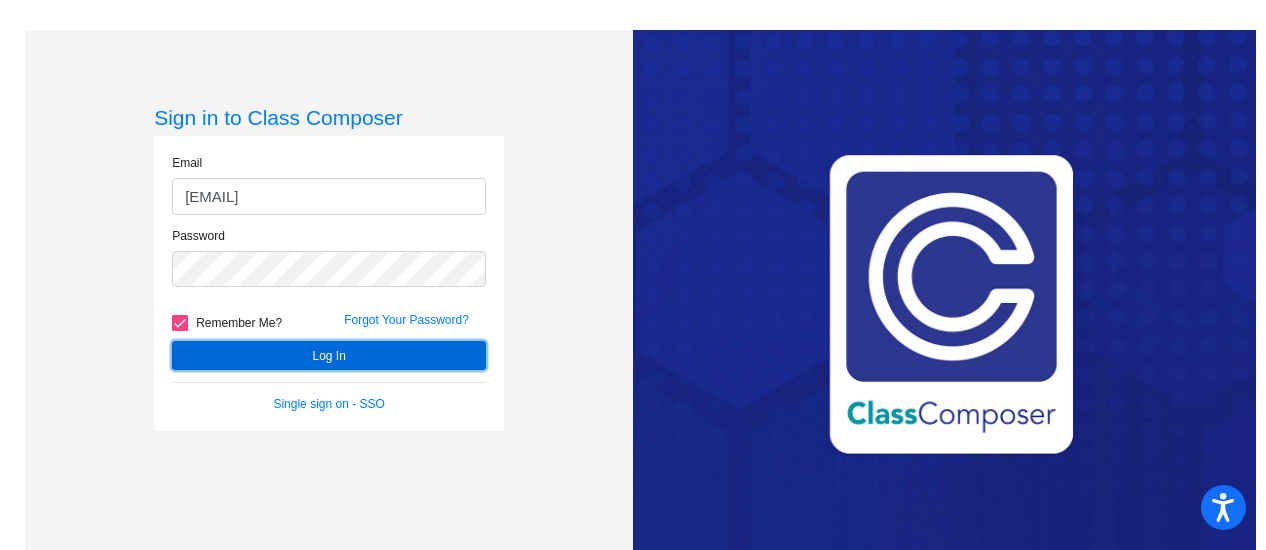 click on "Log In" 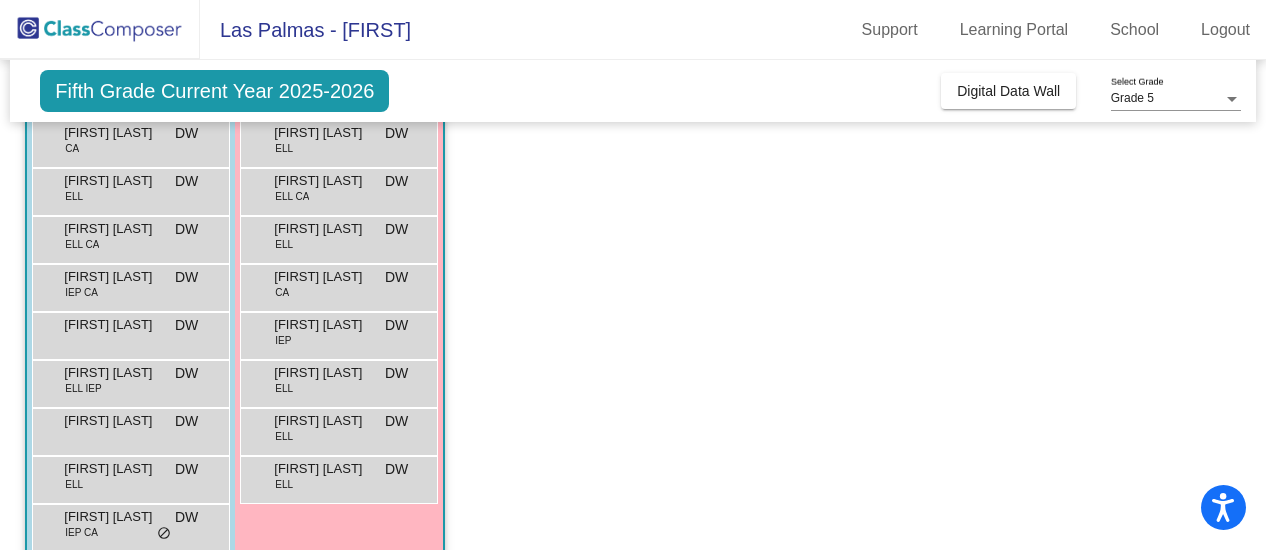 scroll, scrollTop: 0, scrollLeft: 0, axis: both 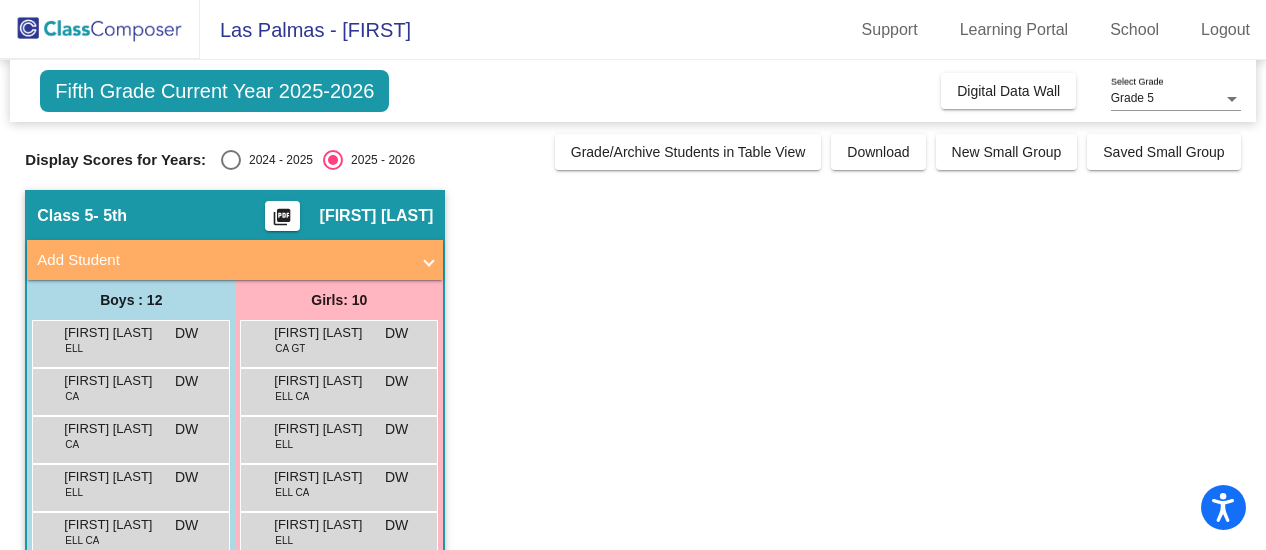 click on "Fifth Grade Current Year 2025-2026" 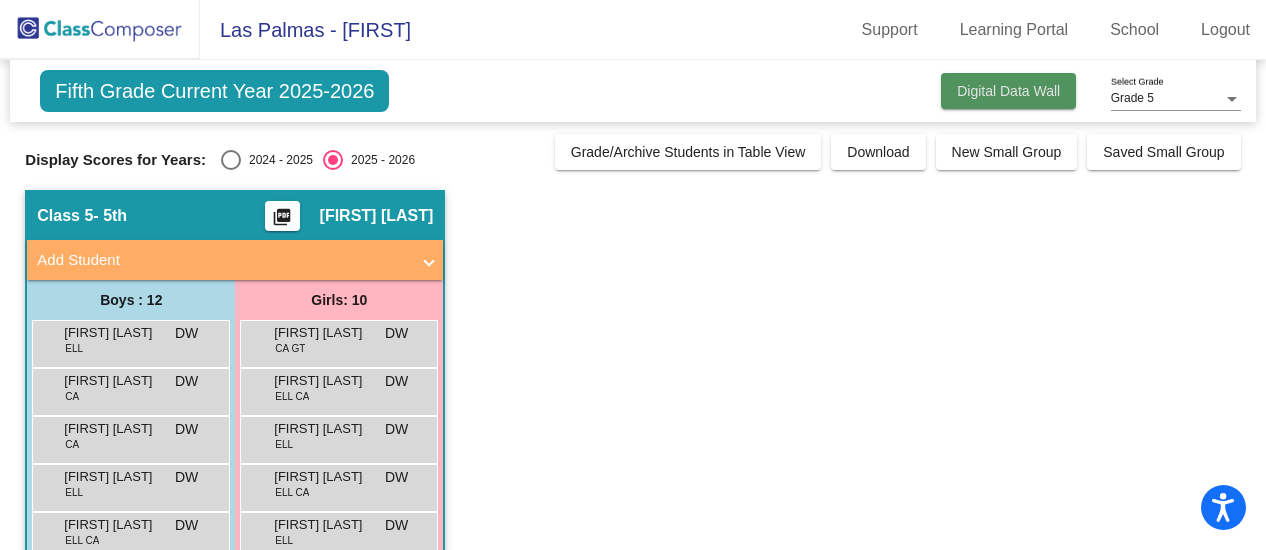 click on "Digital Data Wall" 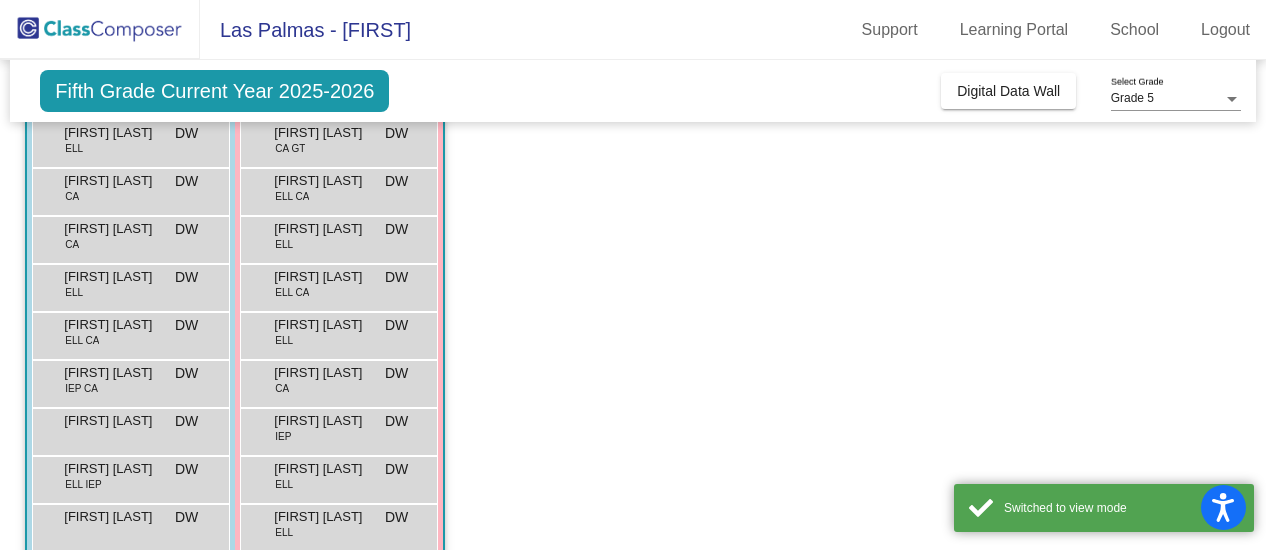 scroll, scrollTop: 0, scrollLeft: 0, axis: both 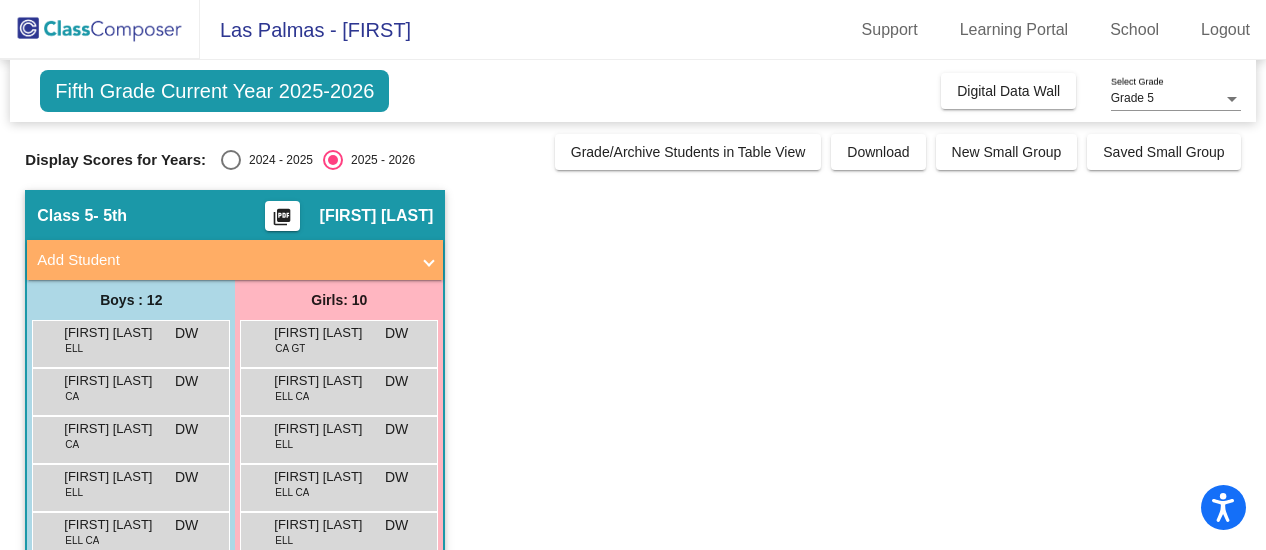 click on "Fifth Grade Current Year 2025-2026" 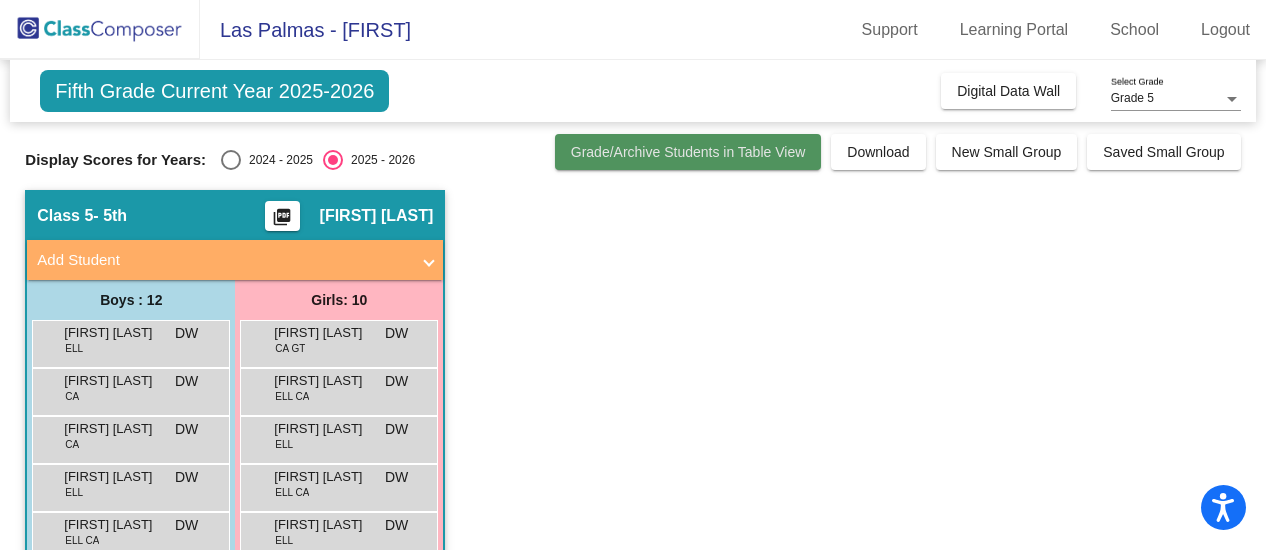 click on "Grade/Archive Students in Table View" 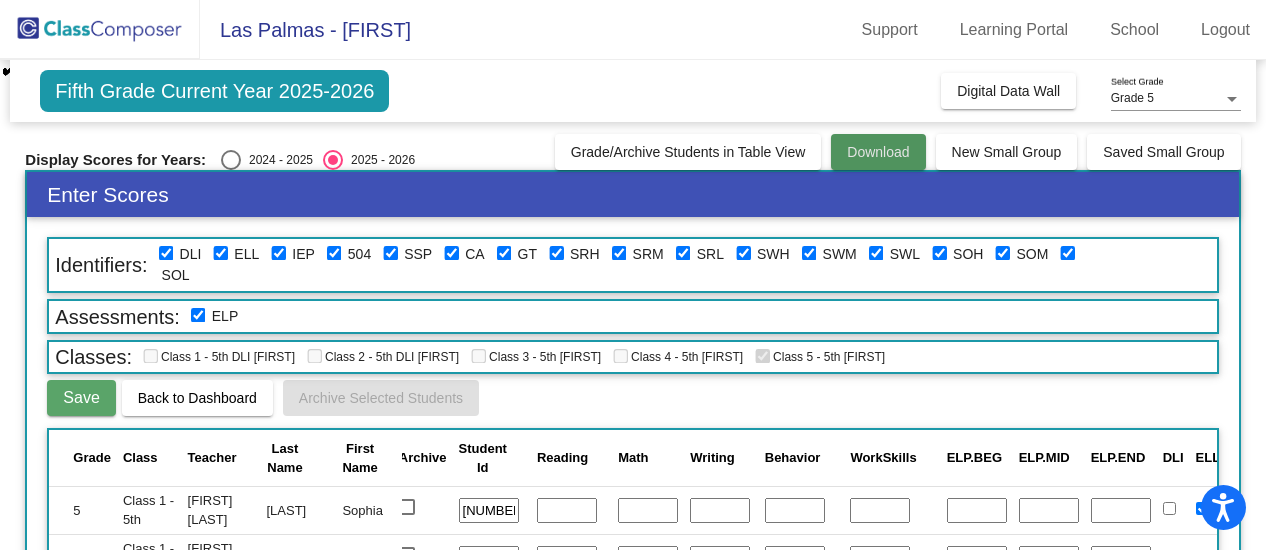 click on "Download" 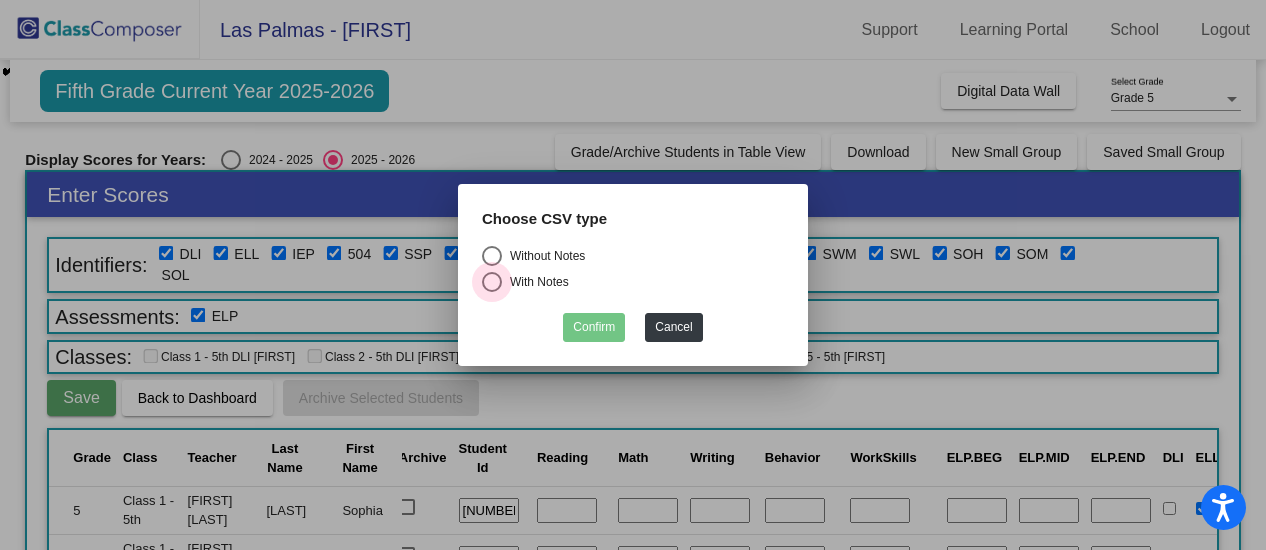 click on "With Notes" at bounding box center [535, 282] 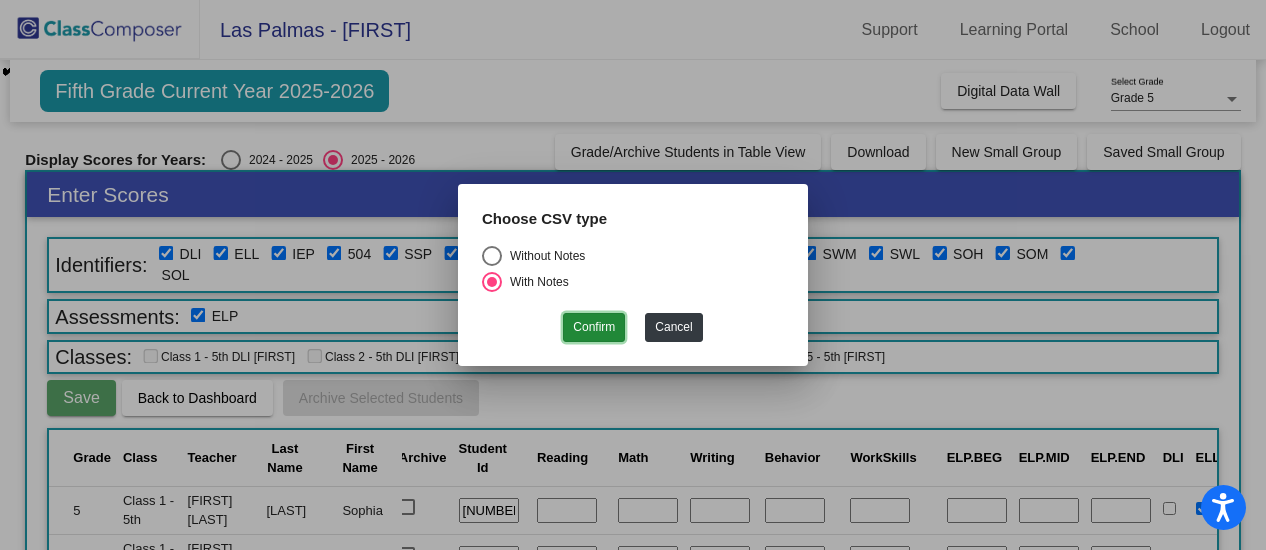 click on "Confirm" at bounding box center (594, 327) 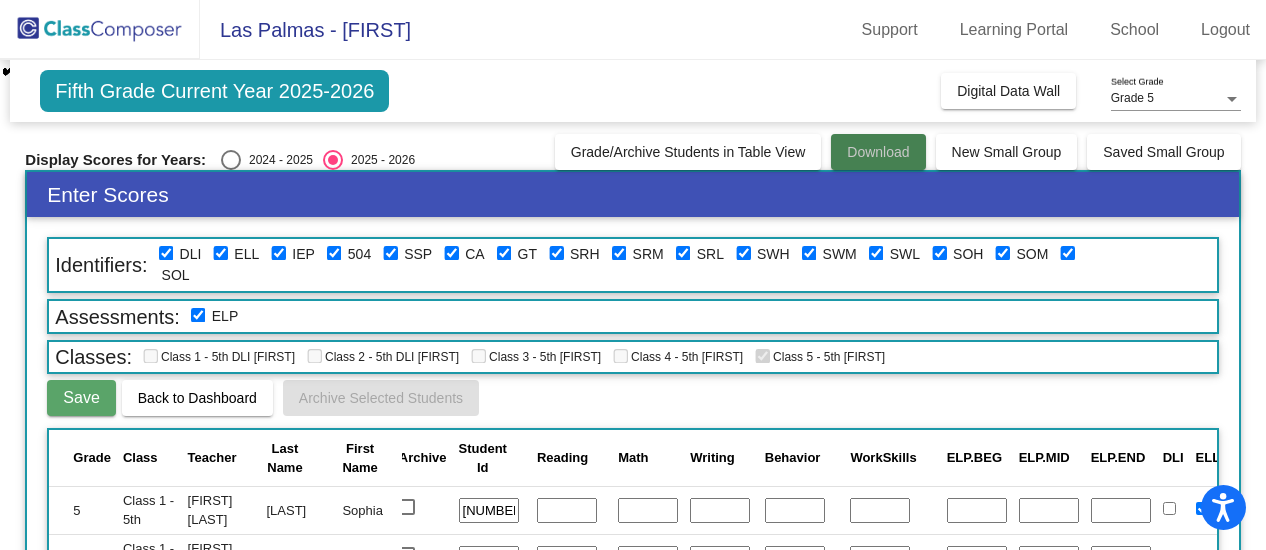 click on "Download" 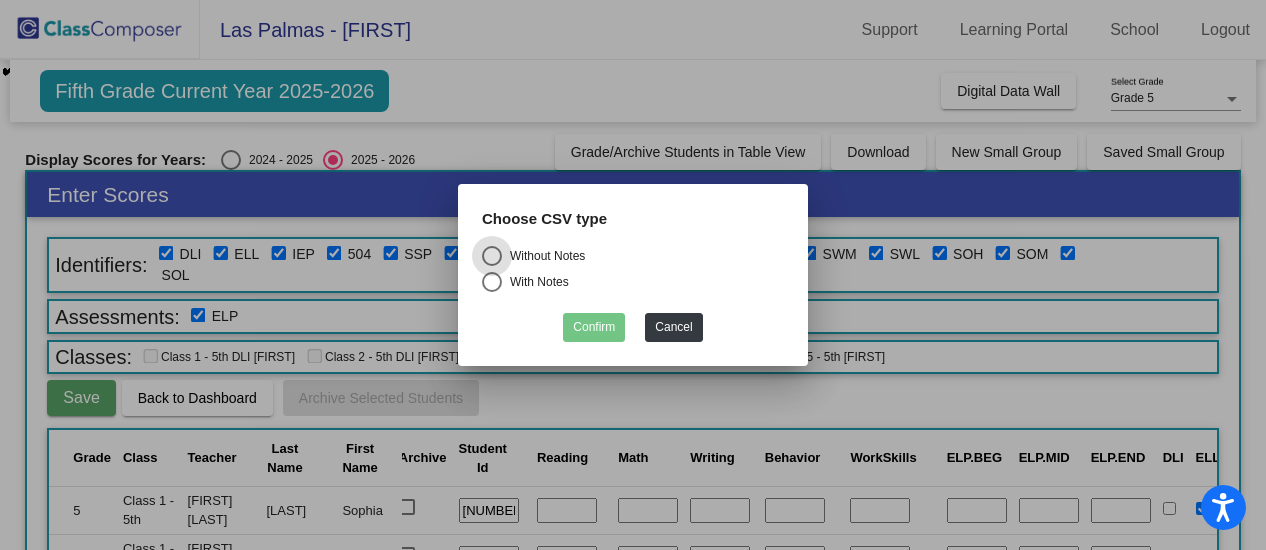 click on "With Notes" at bounding box center [535, 282] 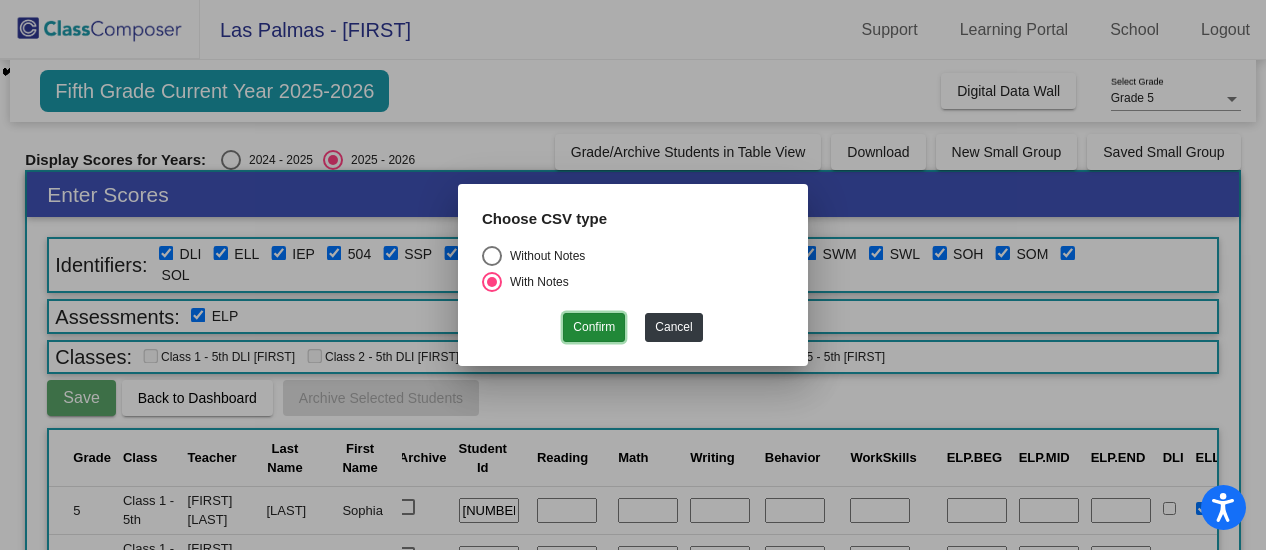 click on "Confirm" at bounding box center [594, 327] 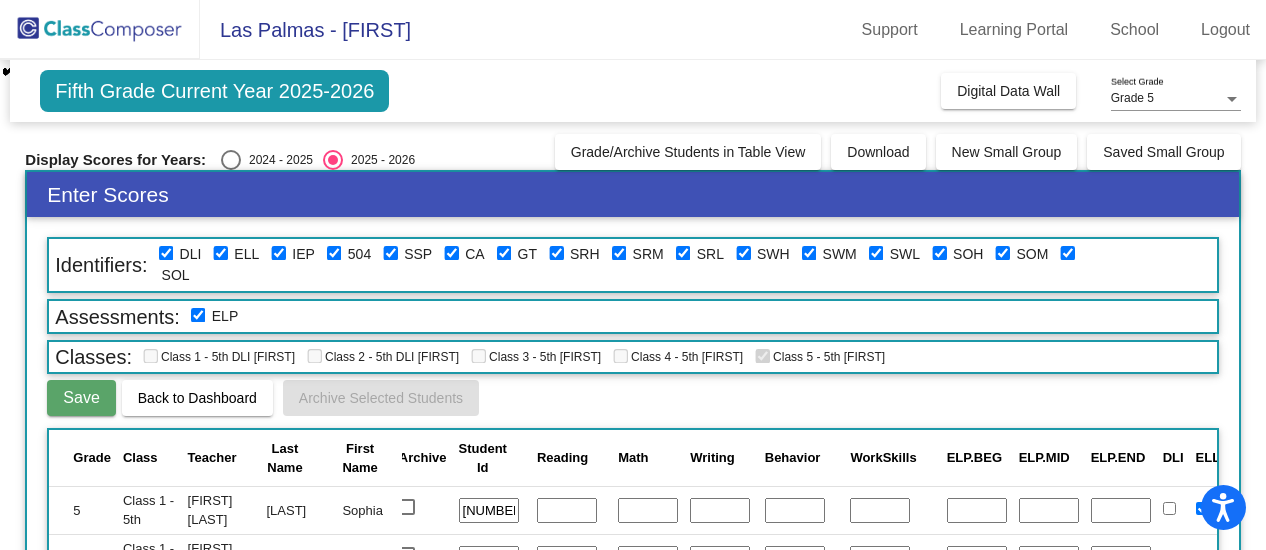 click 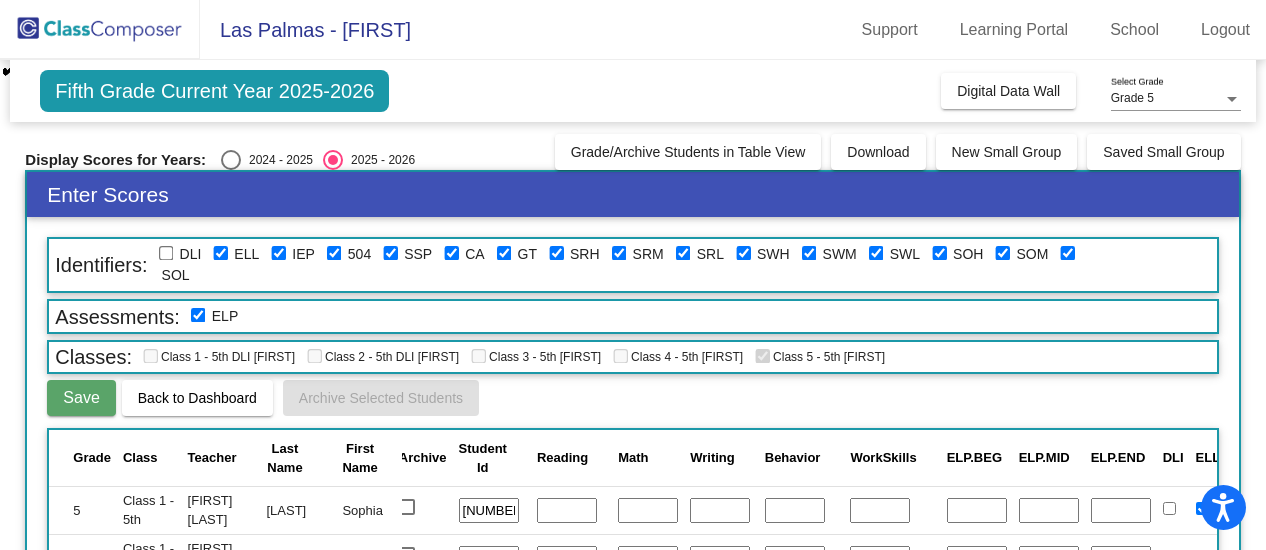 checkbox on "false" 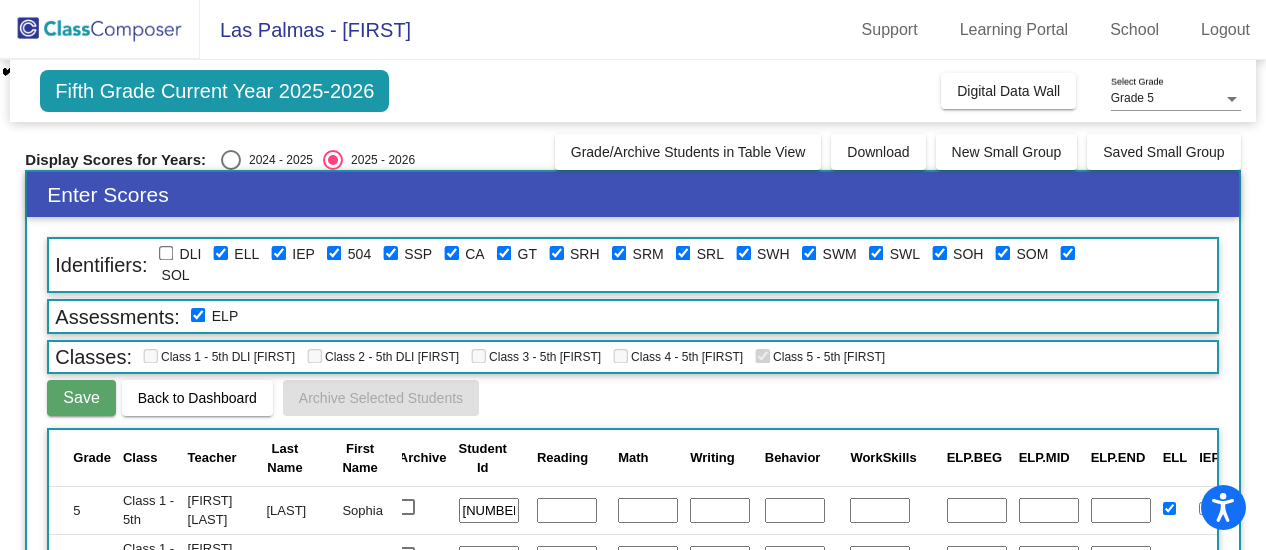 click on "DLI ELL IEP 504 SSP CA GT SRH SRM SRL SWH SWM SWL SOH SOM SOL" 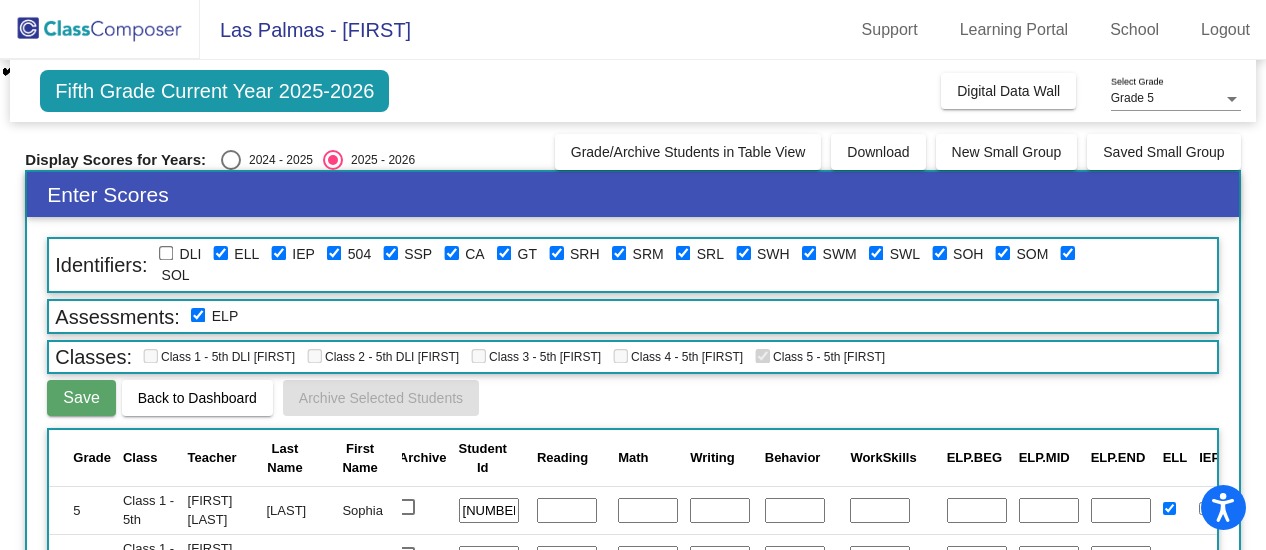 click 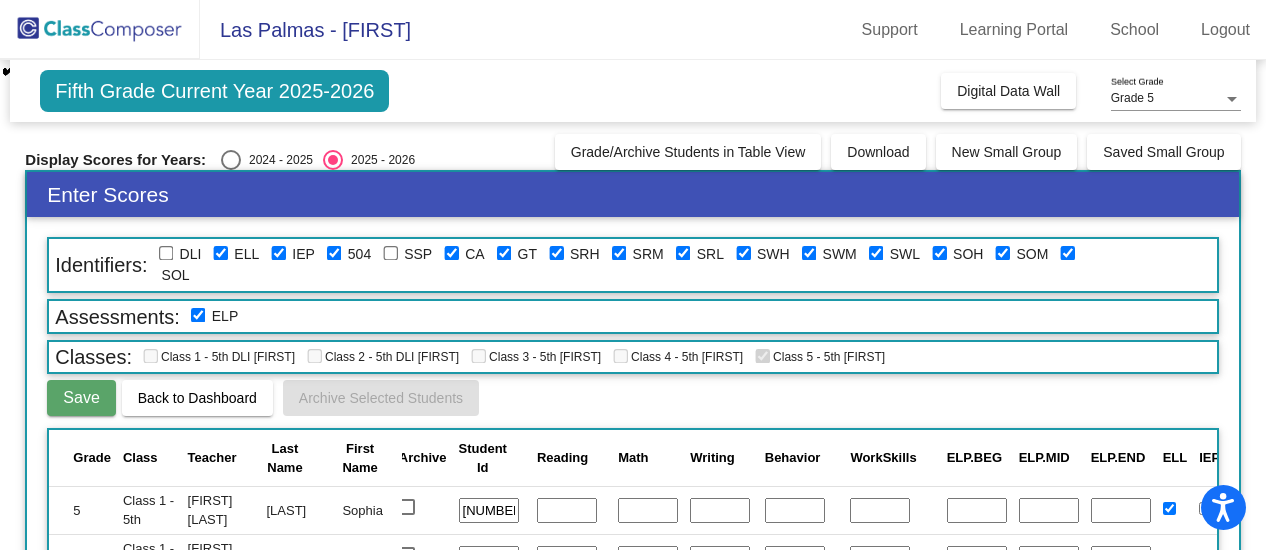 checkbox on "false" 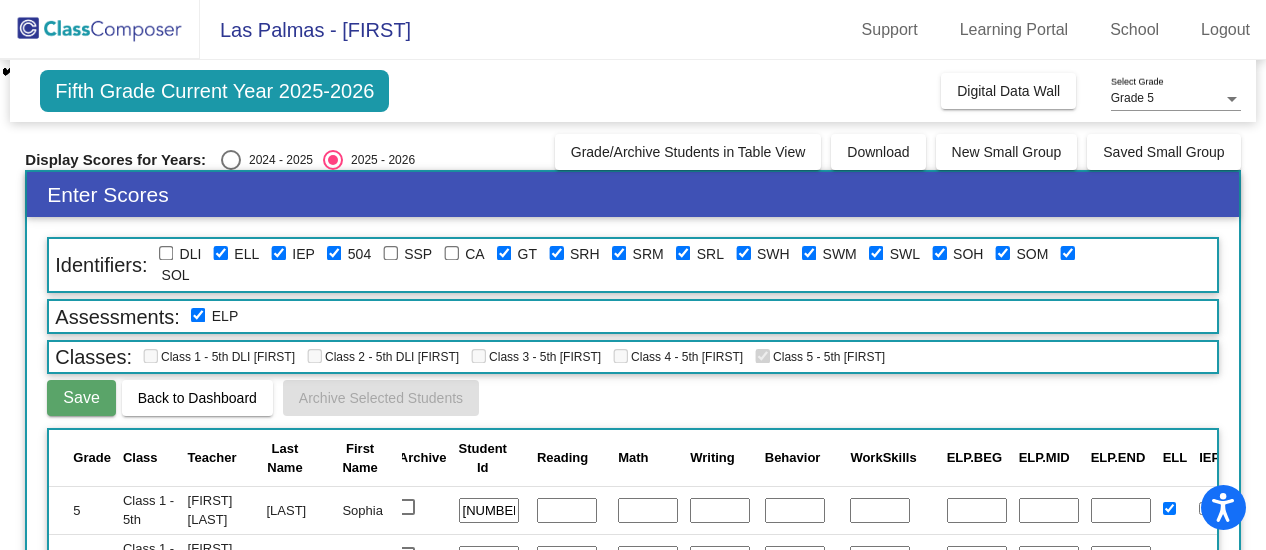 checkbox on "false" 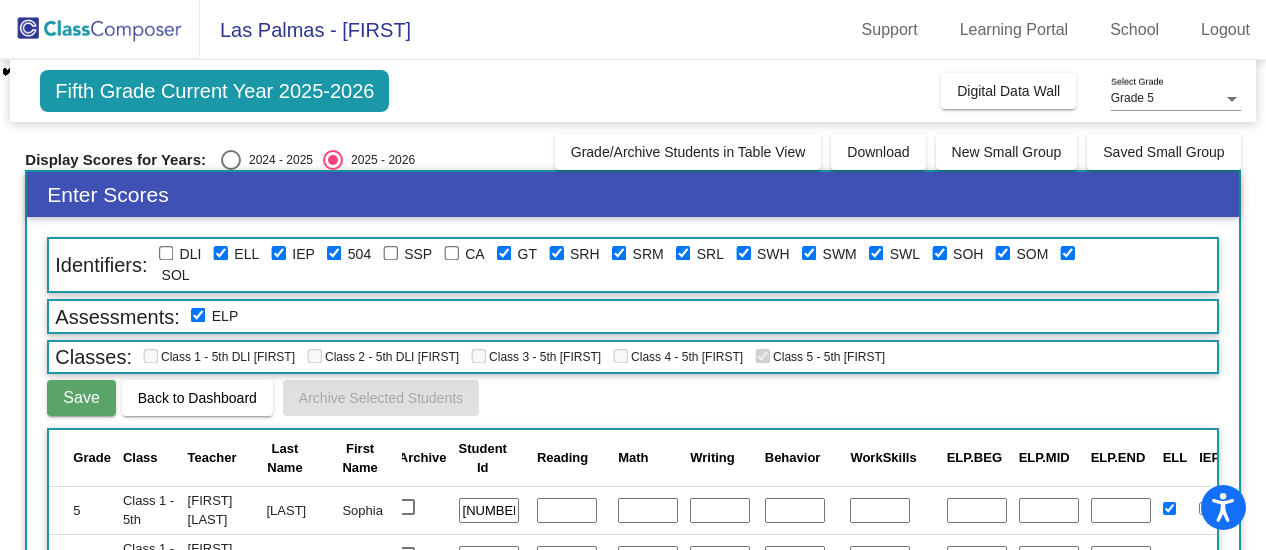 click 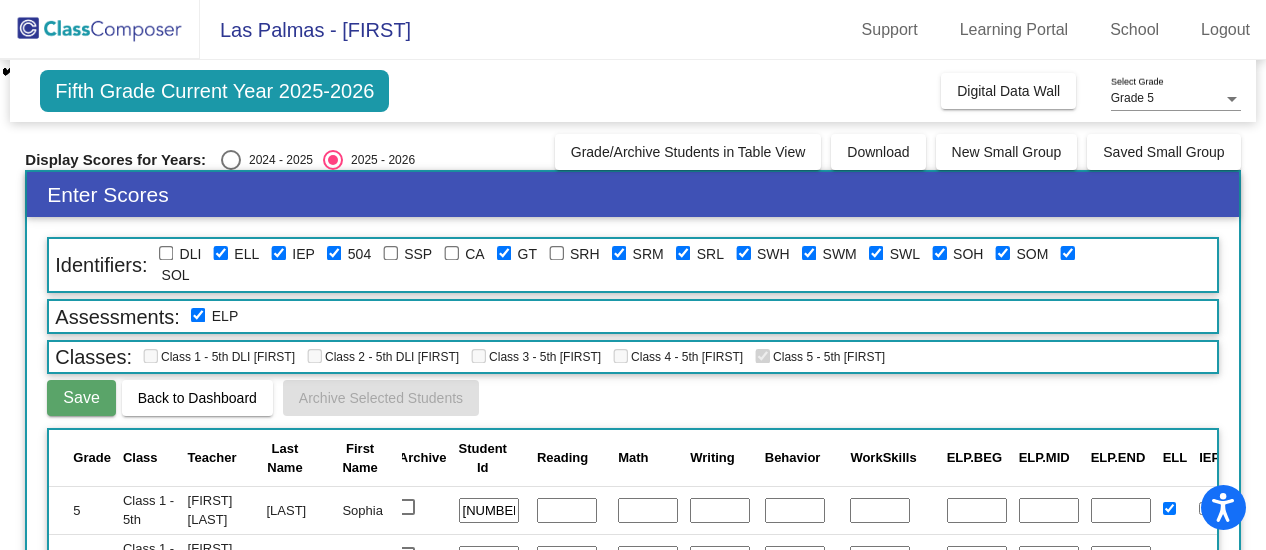 checkbox on "false" 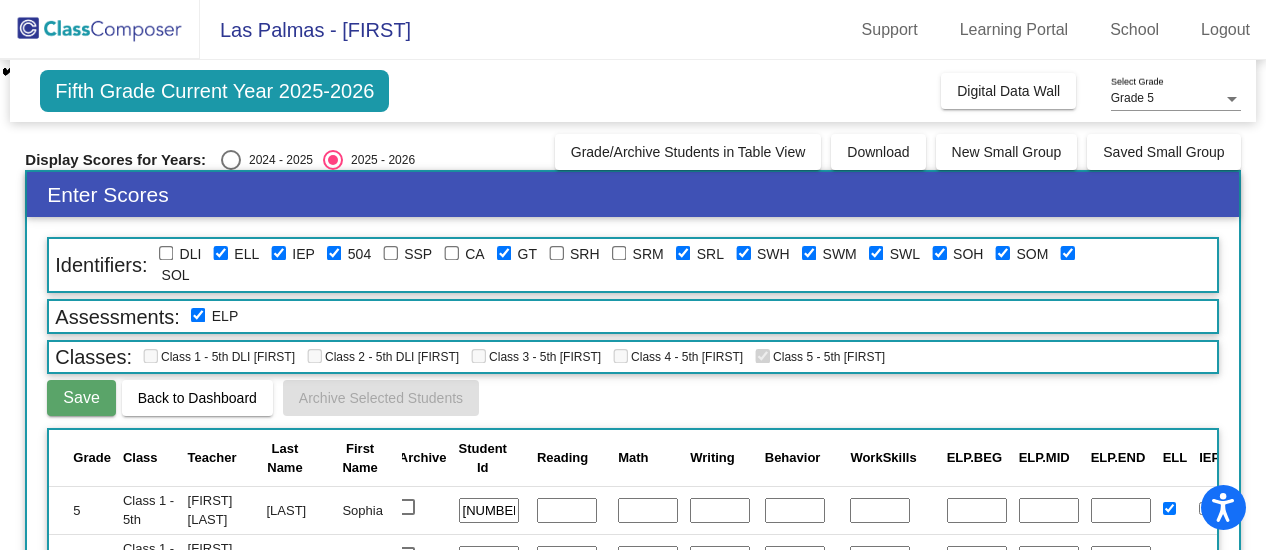 checkbox on "false" 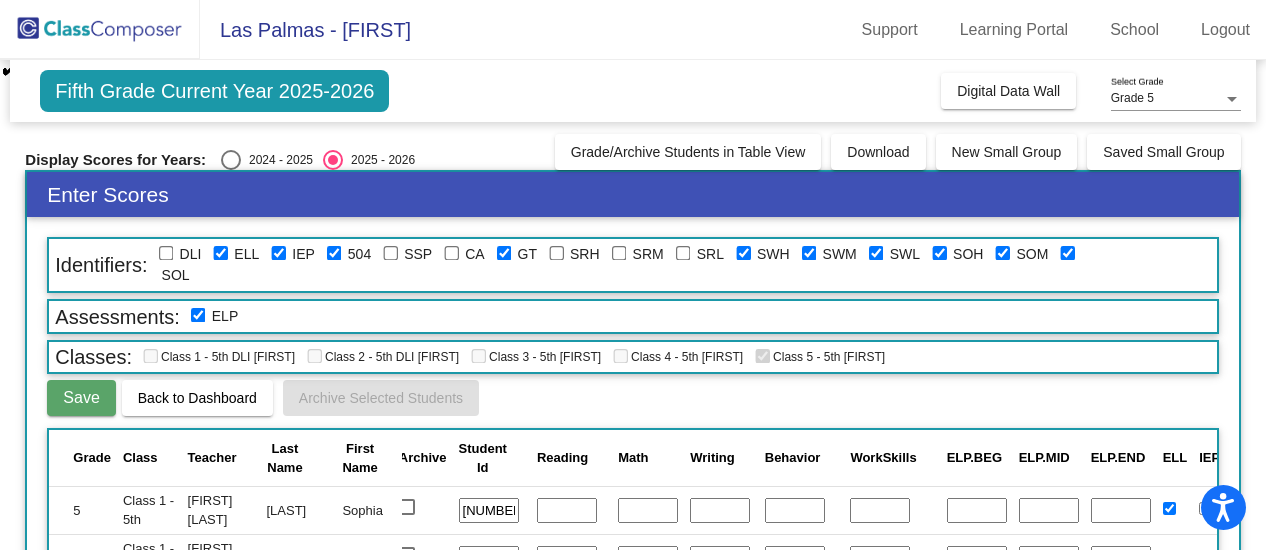checkbox on "false" 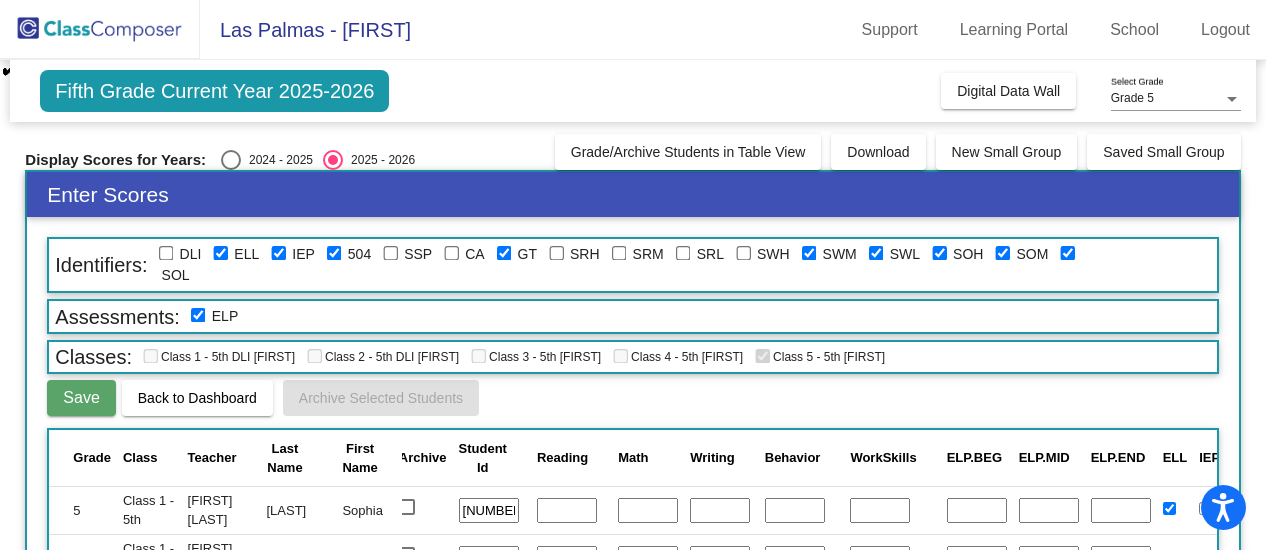 checkbox on "false" 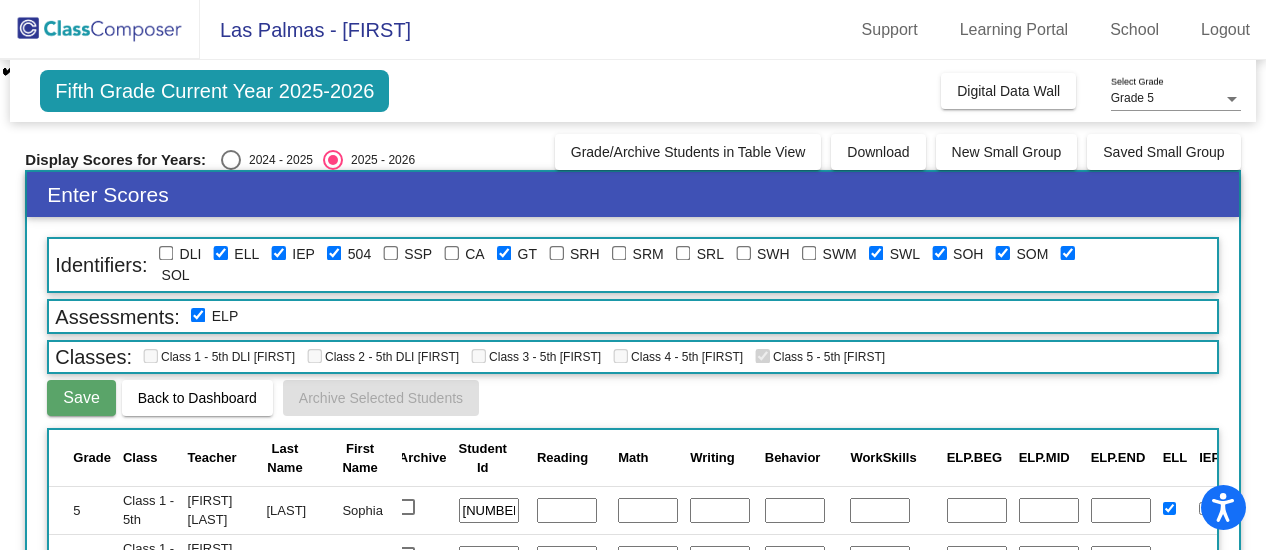 checkbox on "false" 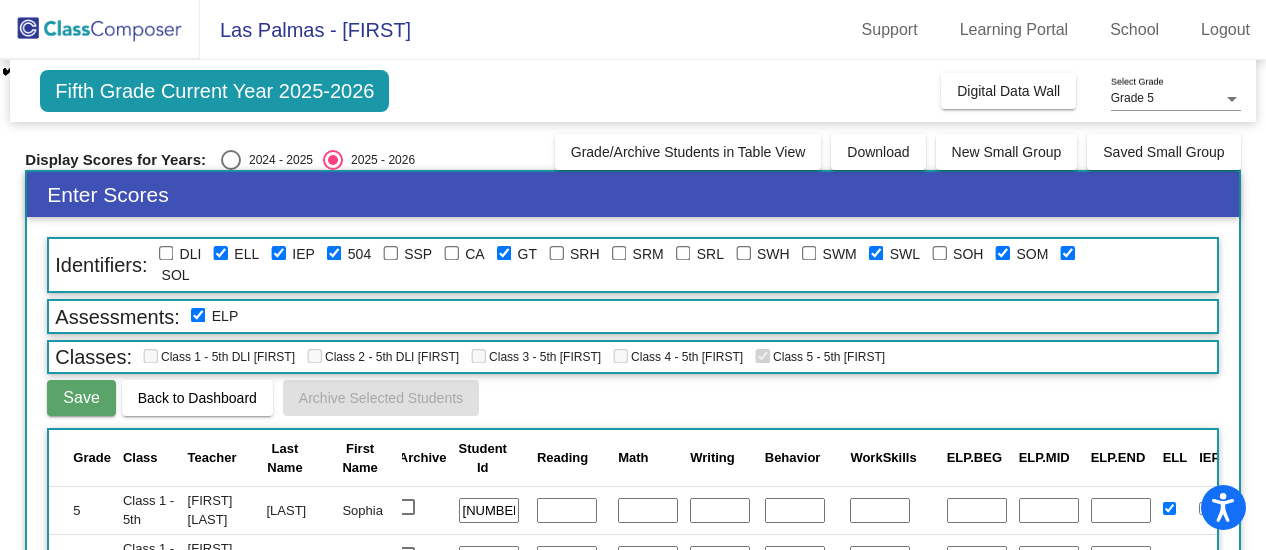 checkbox on "false" 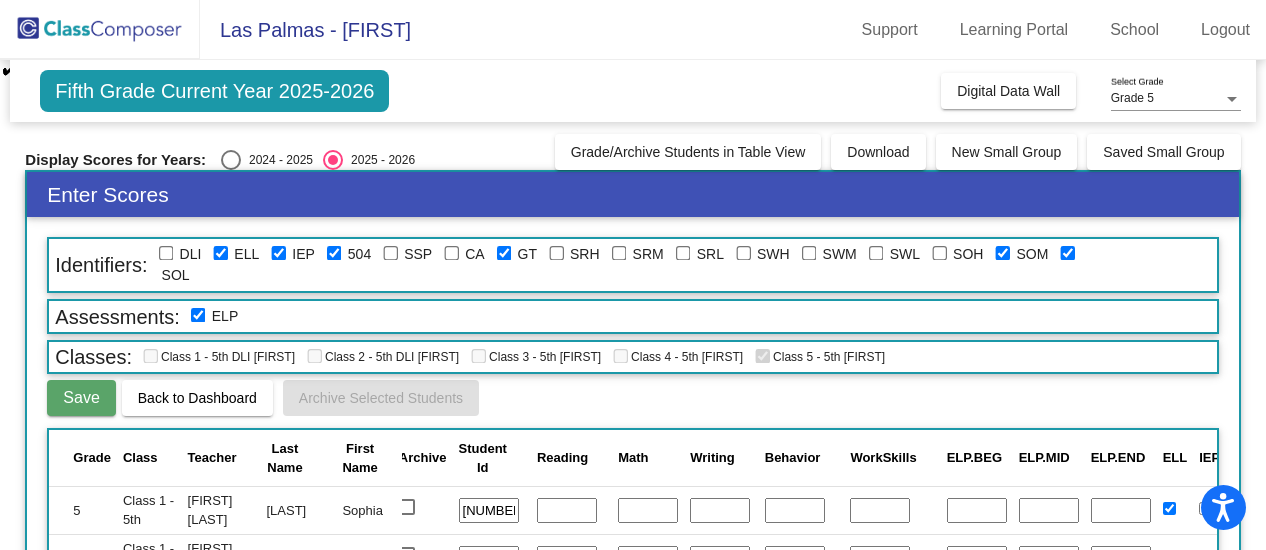 checkbox on "false" 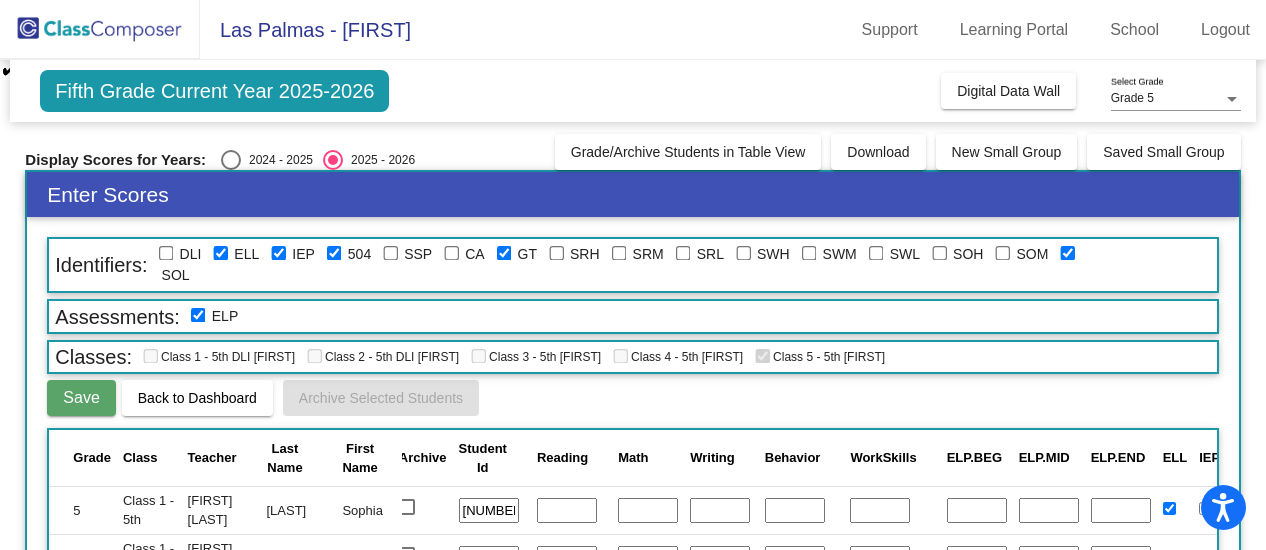 checkbox on "false" 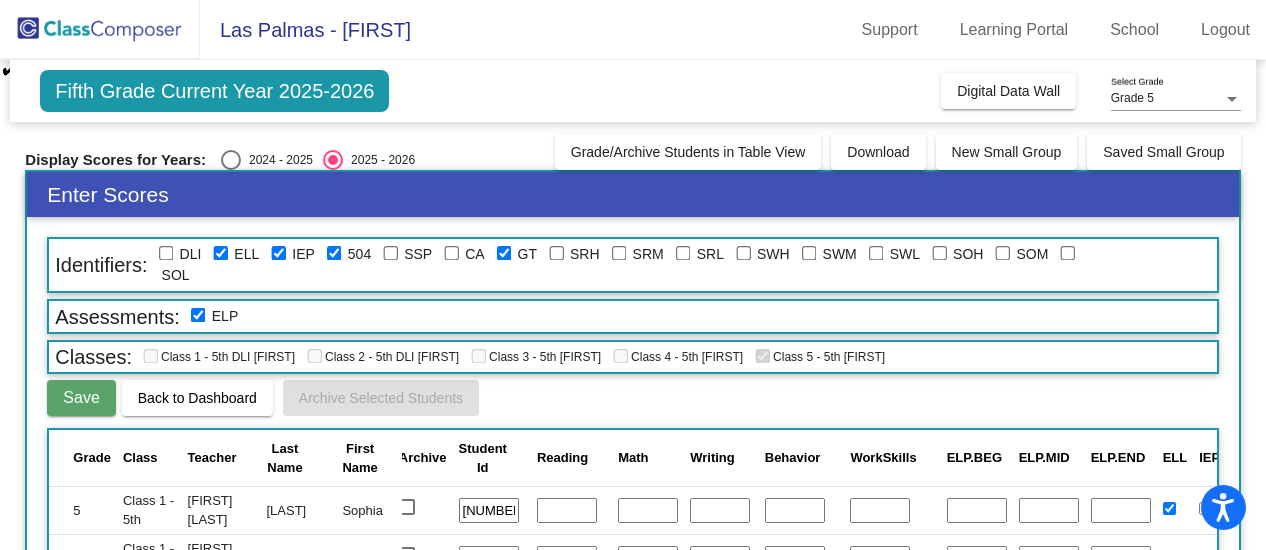 checkbox on "false" 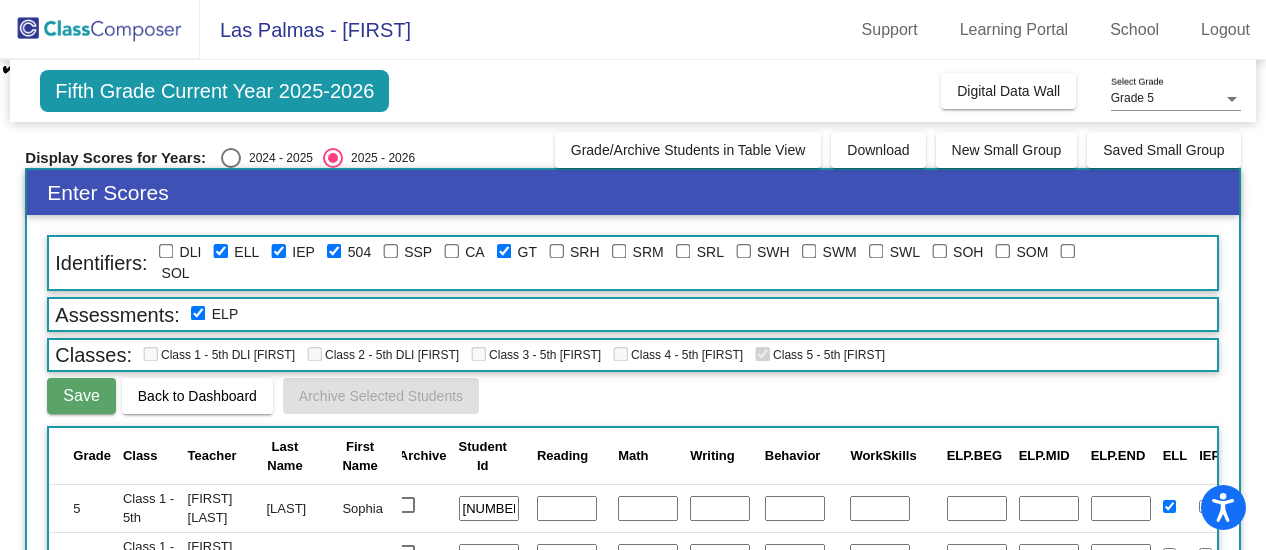 scroll, scrollTop: 0, scrollLeft: 0, axis: both 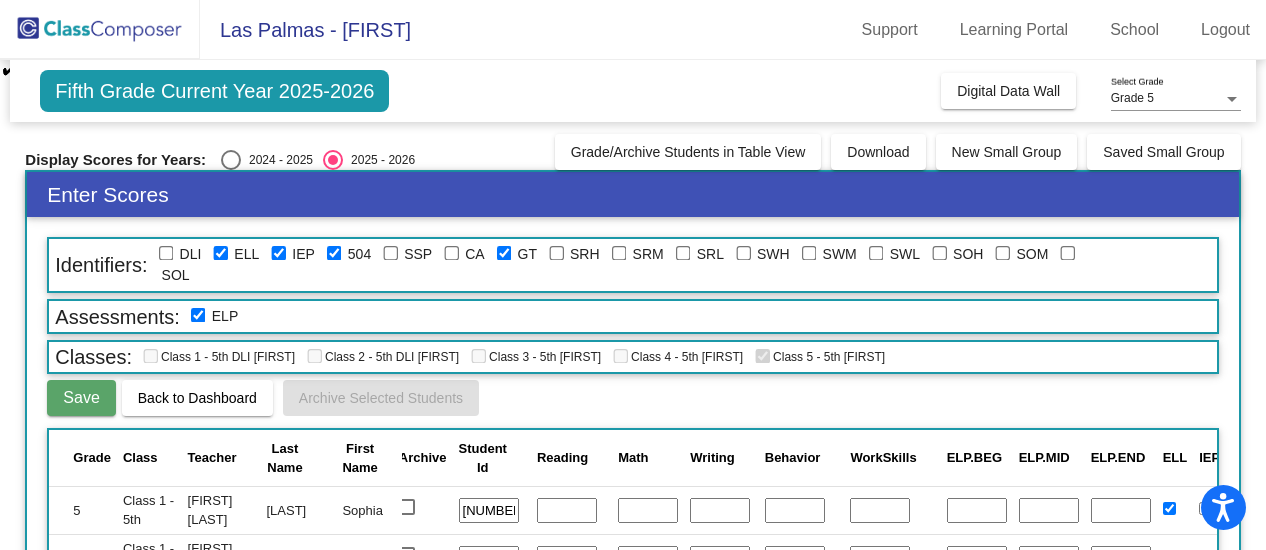 click on "Save" 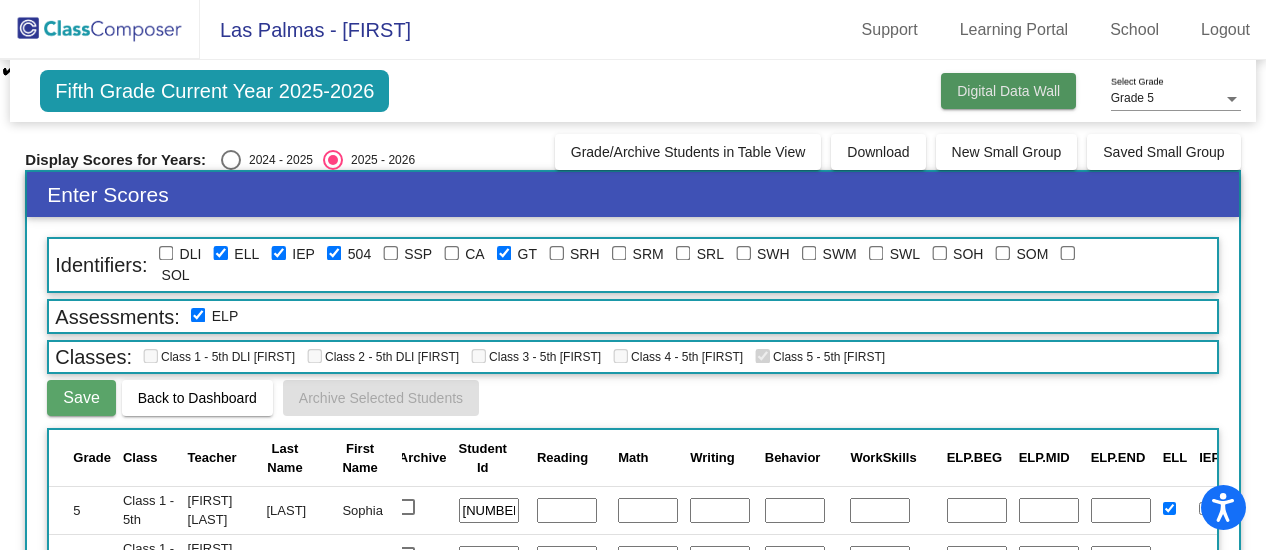 click on "Digital Data Wall" 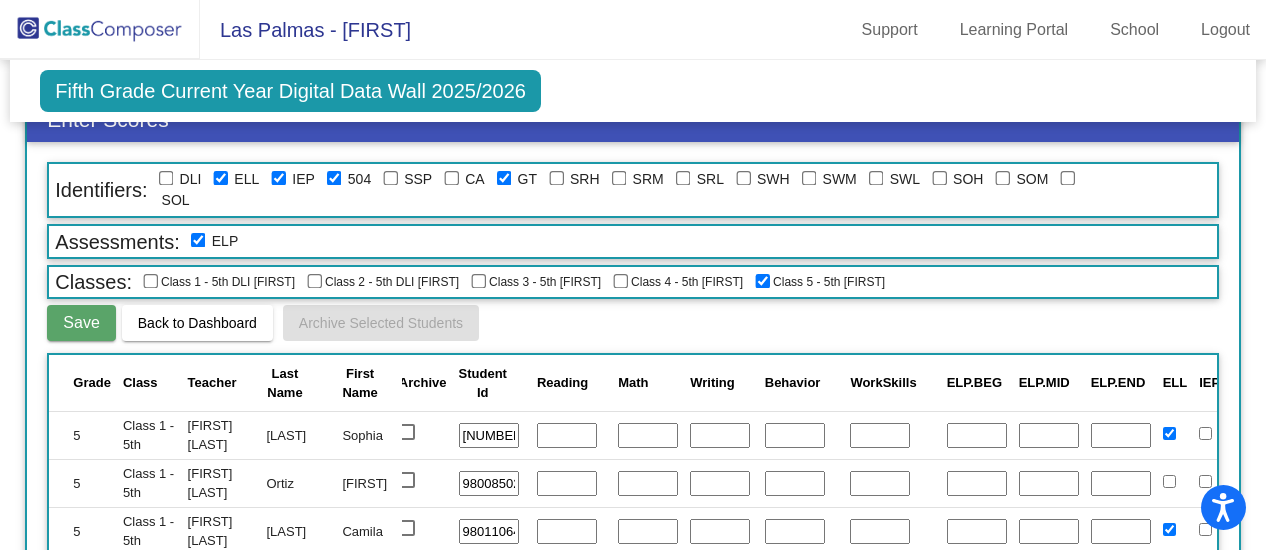 scroll, scrollTop: 0, scrollLeft: 0, axis: both 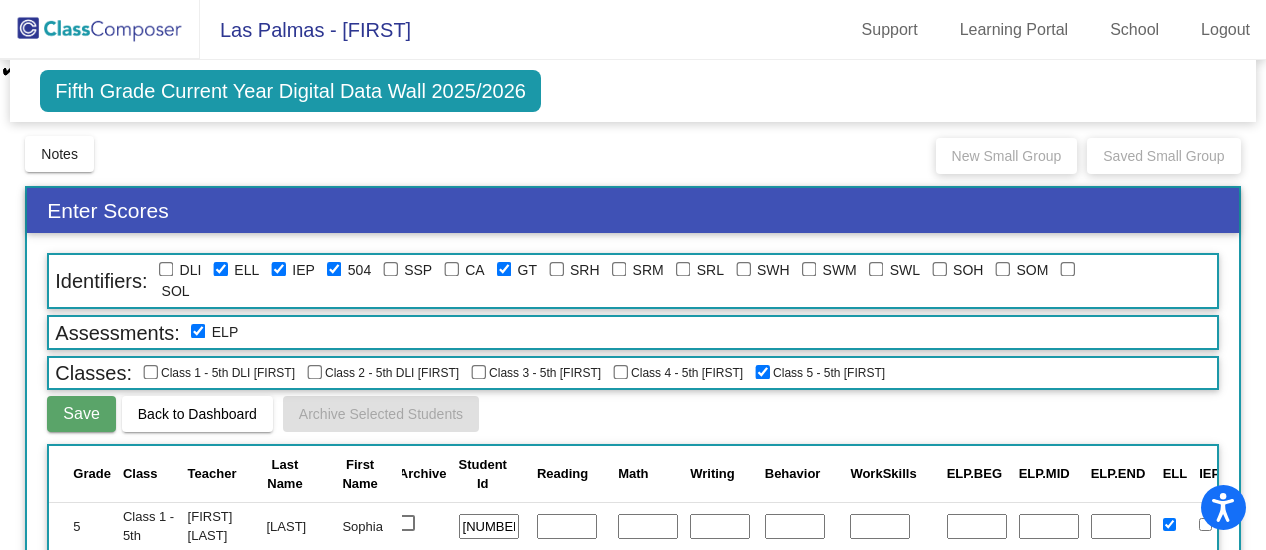 click on "Fifth Grade Current Year Digital Data Wall 2025/2026" 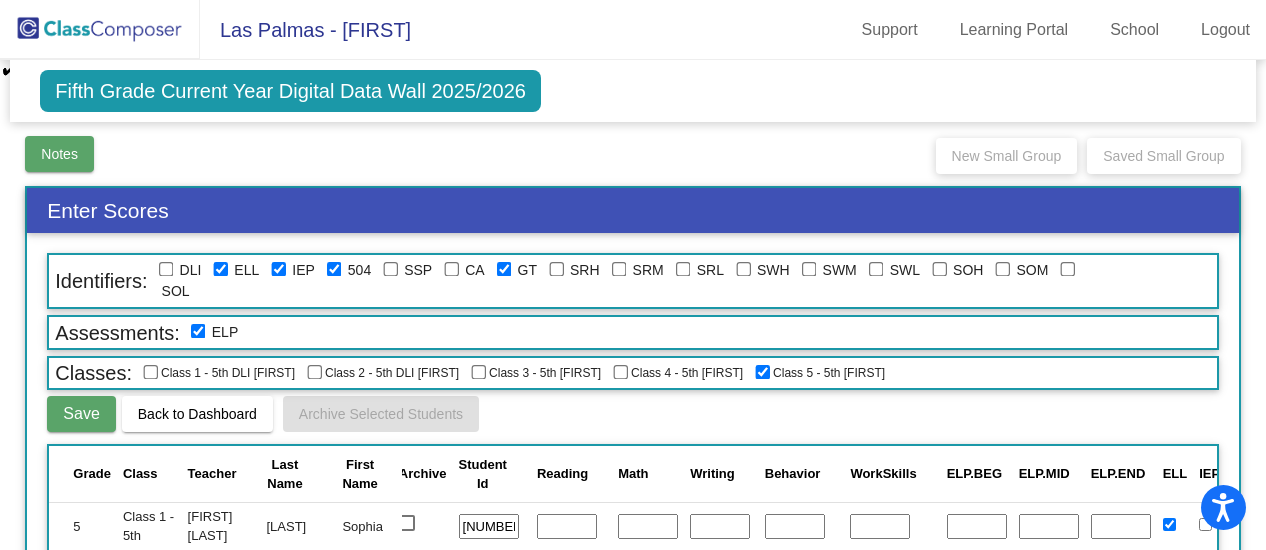 click on "Notes" 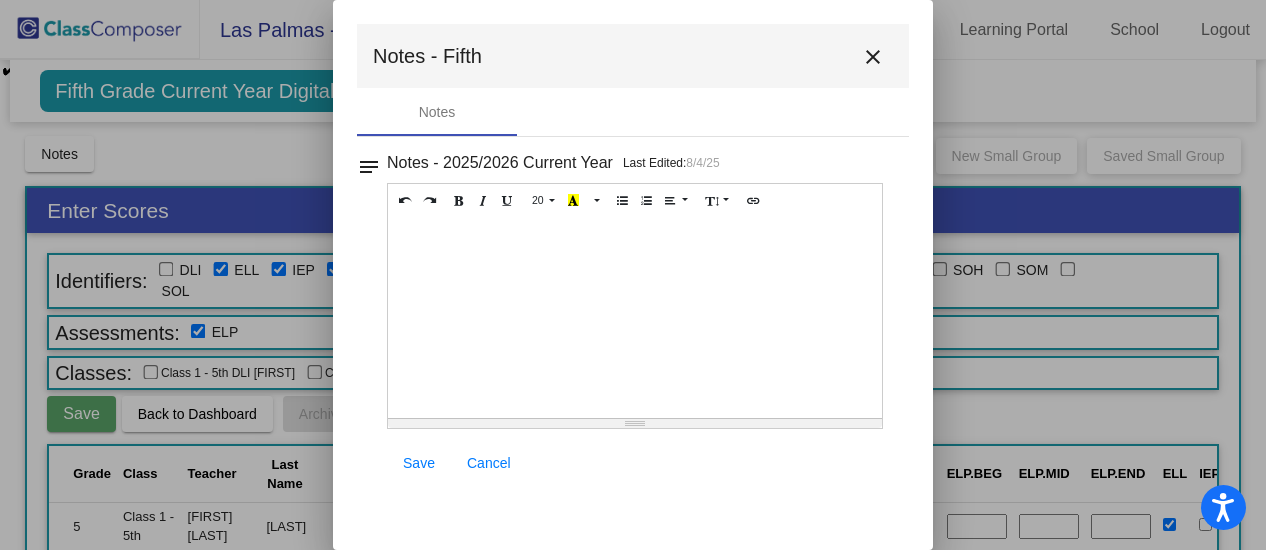 click on "close" at bounding box center [873, 57] 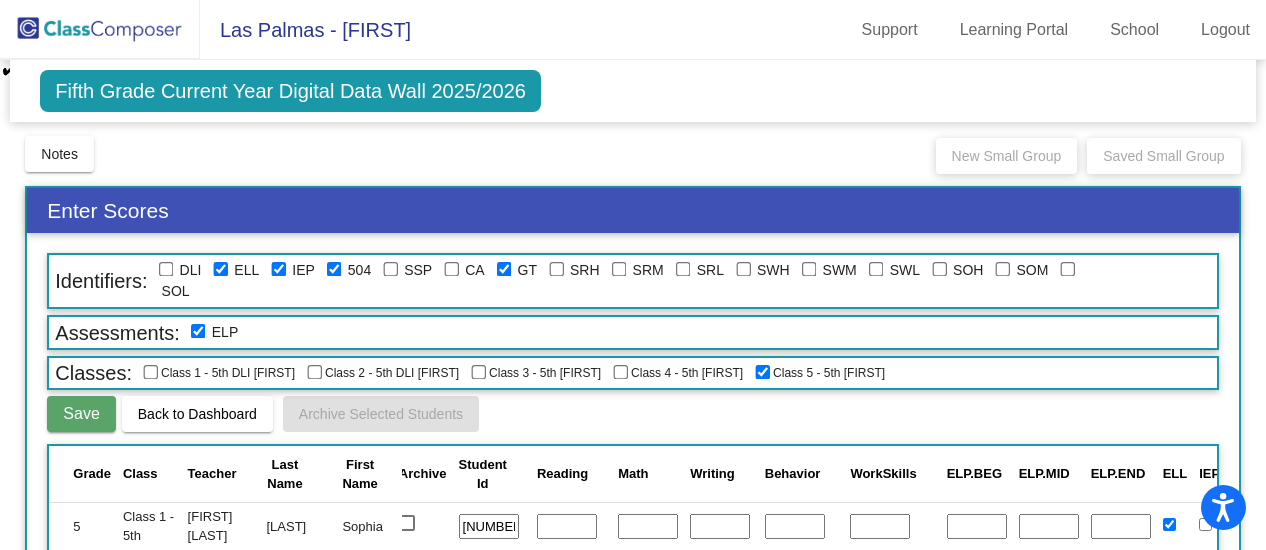 click 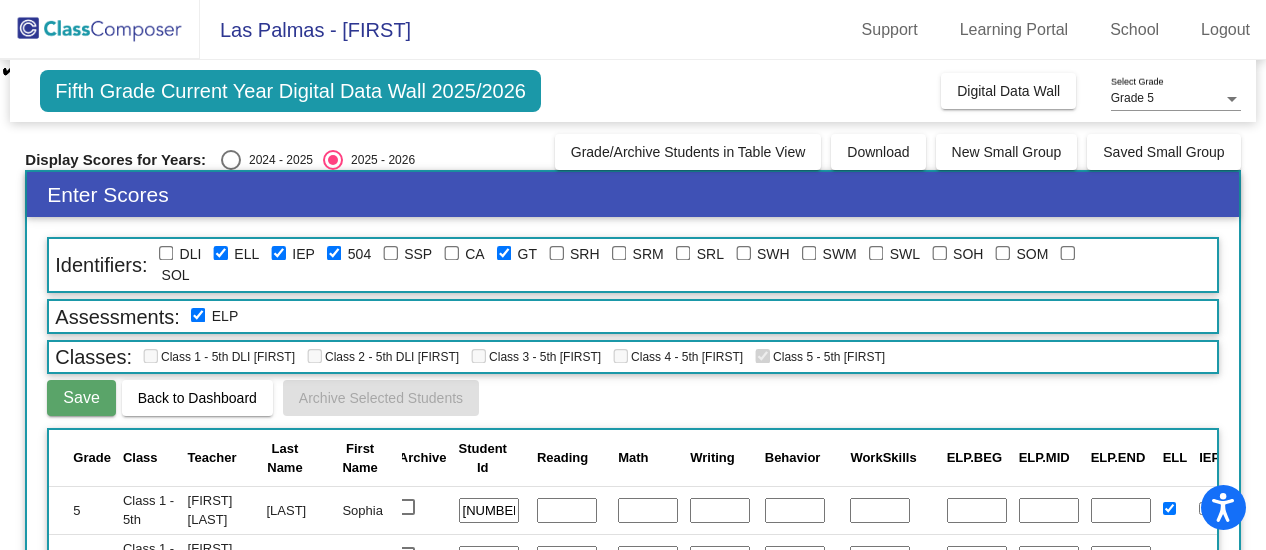 scroll, scrollTop: 0, scrollLeft: 0, axis: both 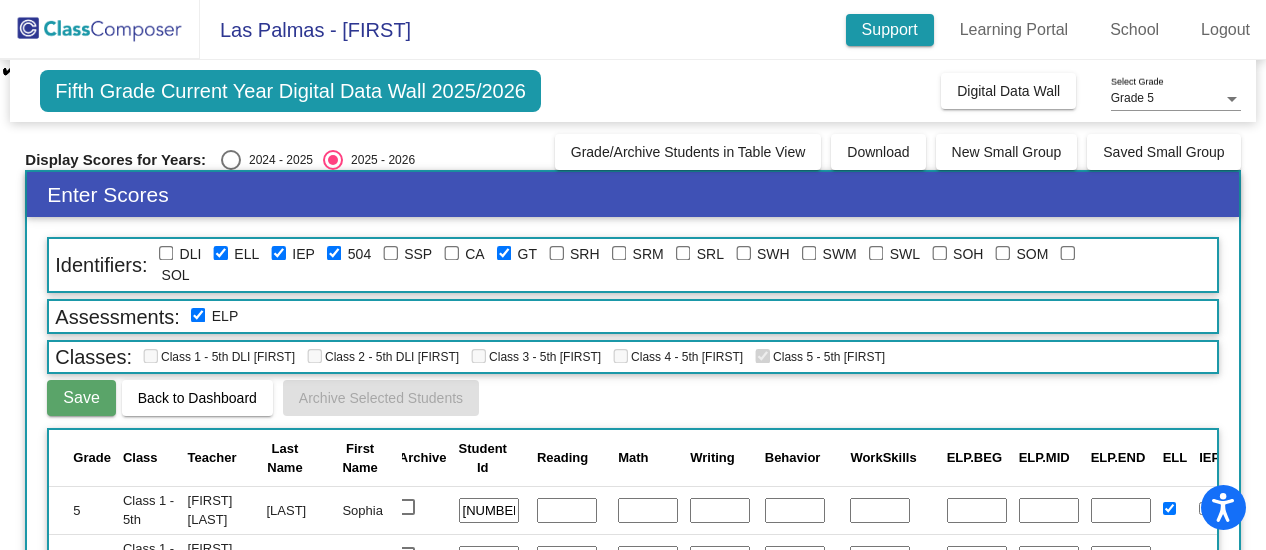 click on "Support" 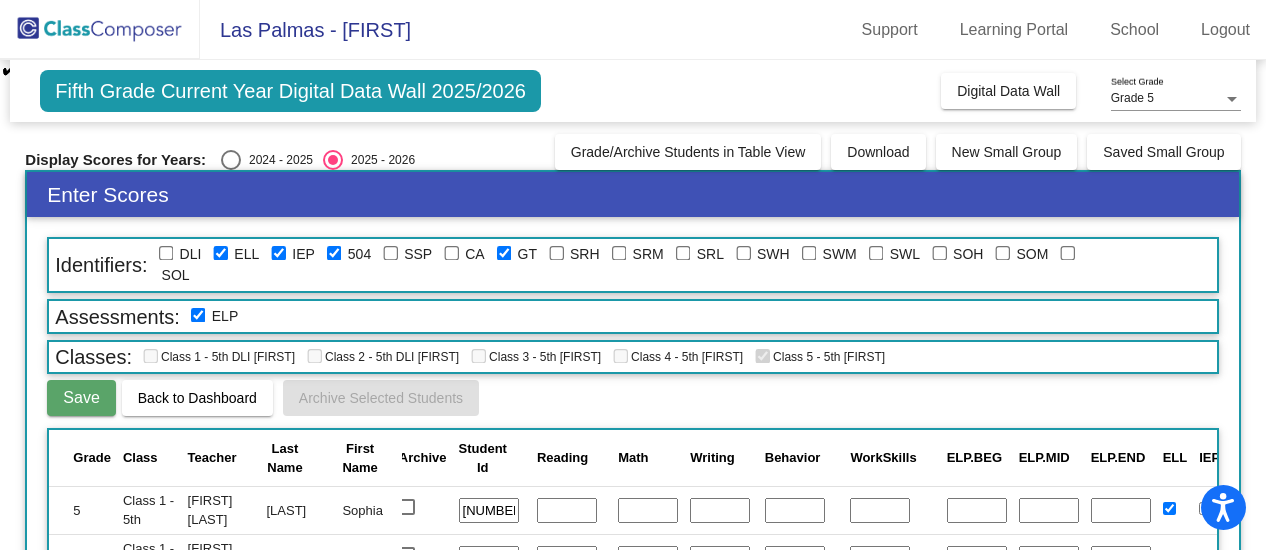 click on "Fifth Grade Current Year Digital Data Wall 2025/2026" 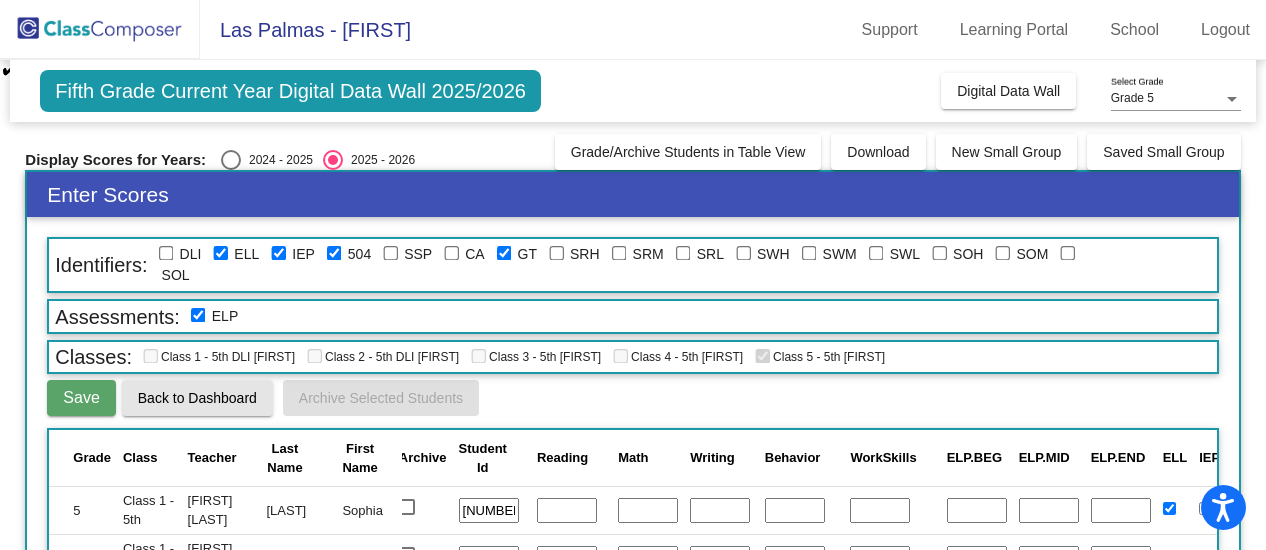 click on "Back to Dashboard" 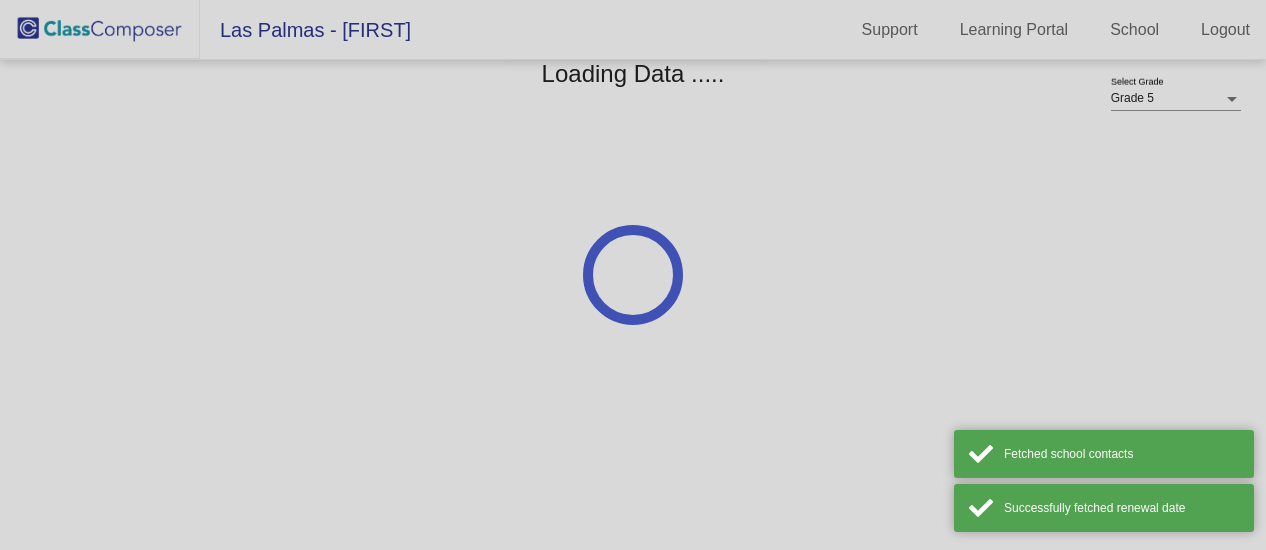 scroll, scrollTop: 0, scrollLeft: 0, axis: both 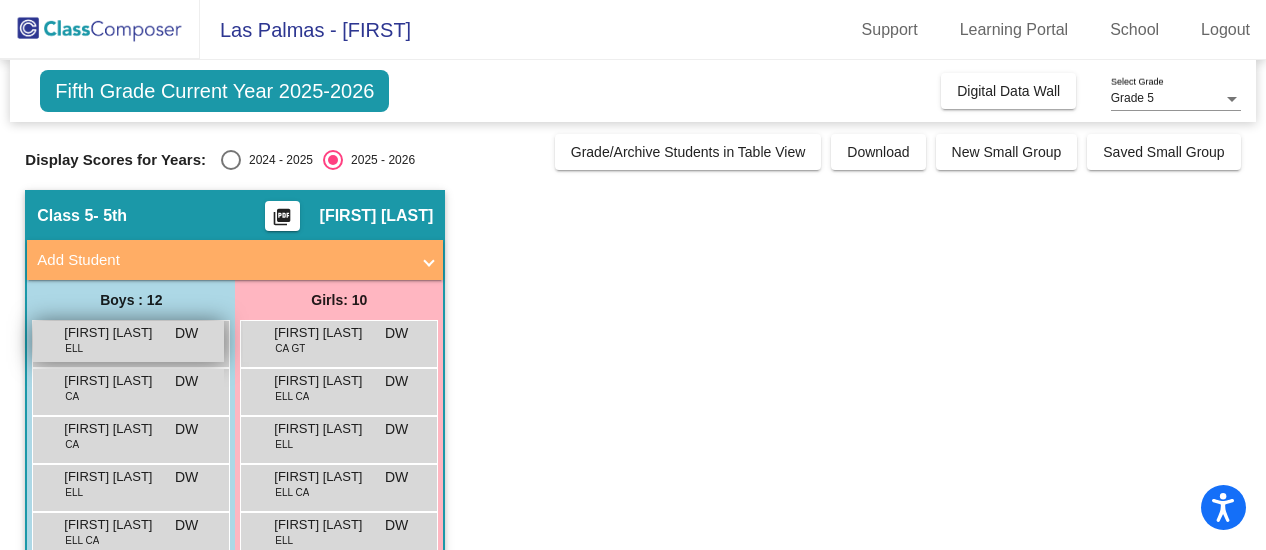 click on "[FIRST] [LAST] ELL DW lock do_not_disturb_alt" at bounding box center [128, 341] 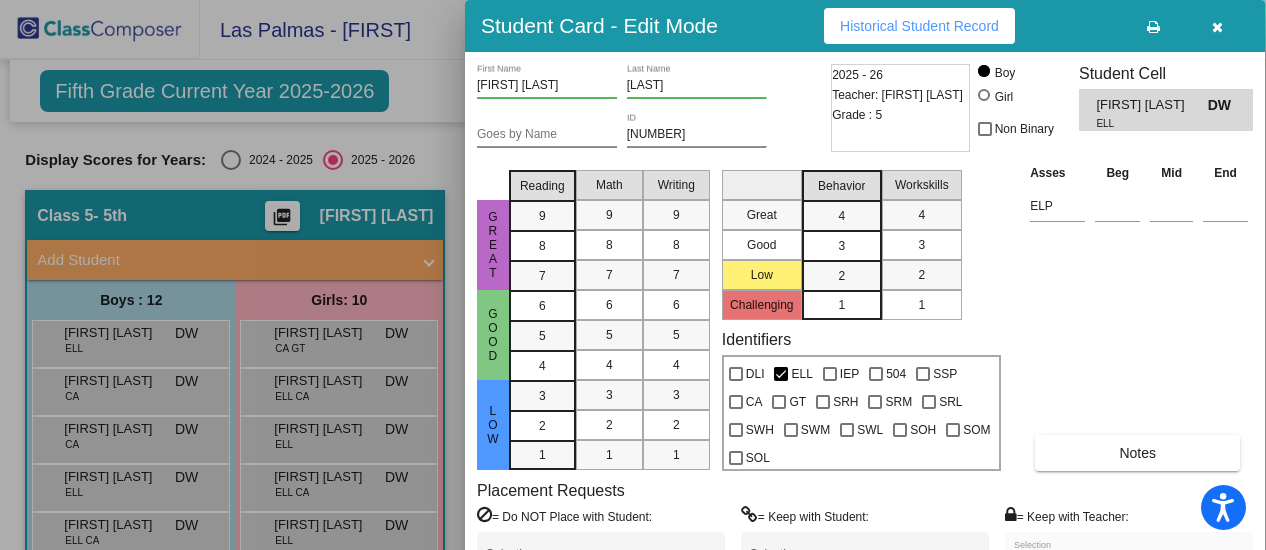 click at bounding box center (633, 275) 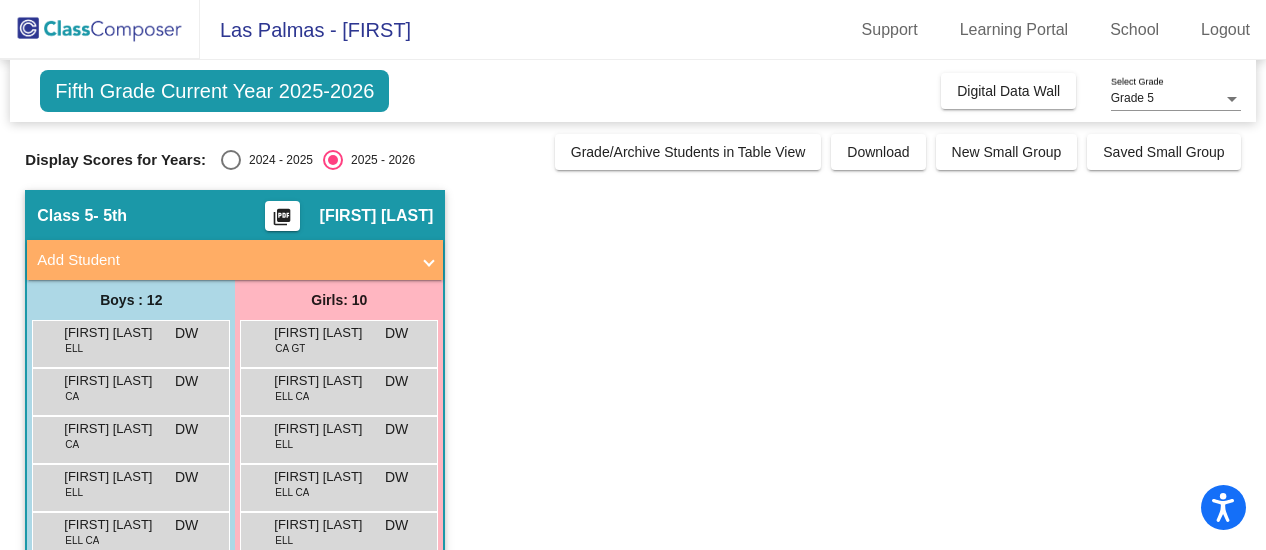 click on "[FIRST] [LAST] ELL DW lock do_not_disturb_alt" at bounding box center (128, 341) 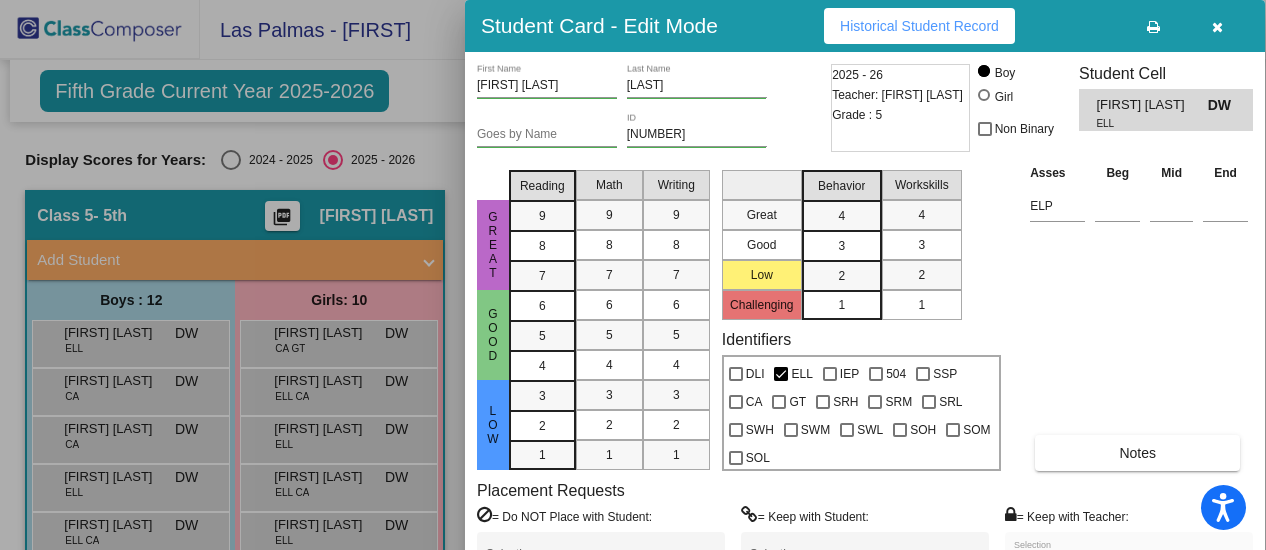 click at bounding box center [633, 275] 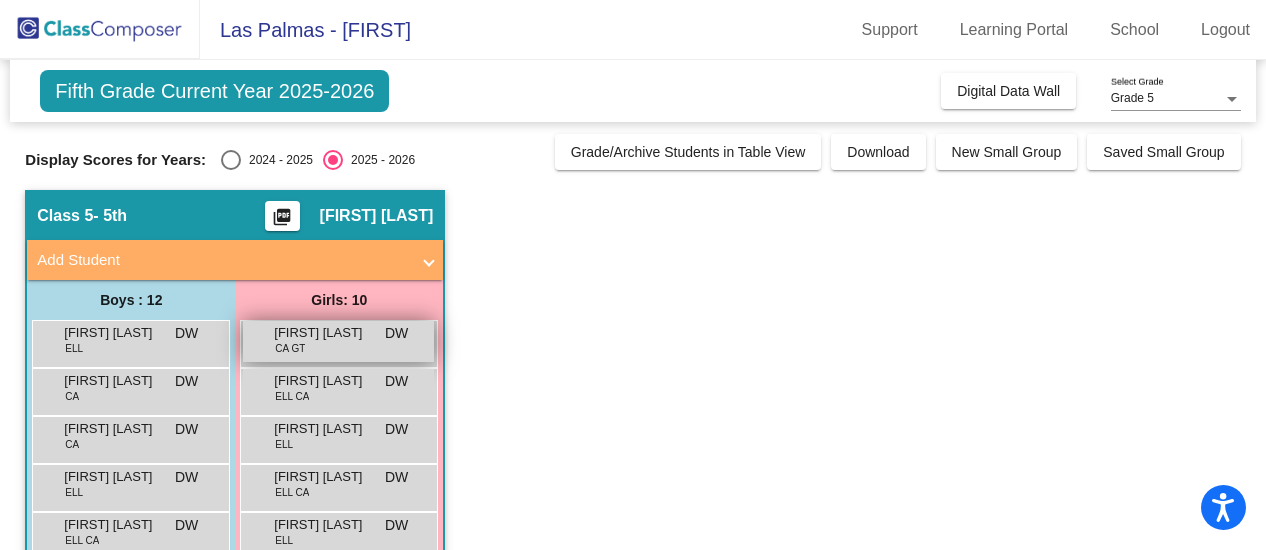 click on "[FIRST] [LAST]" at bounding box center (324, 333) 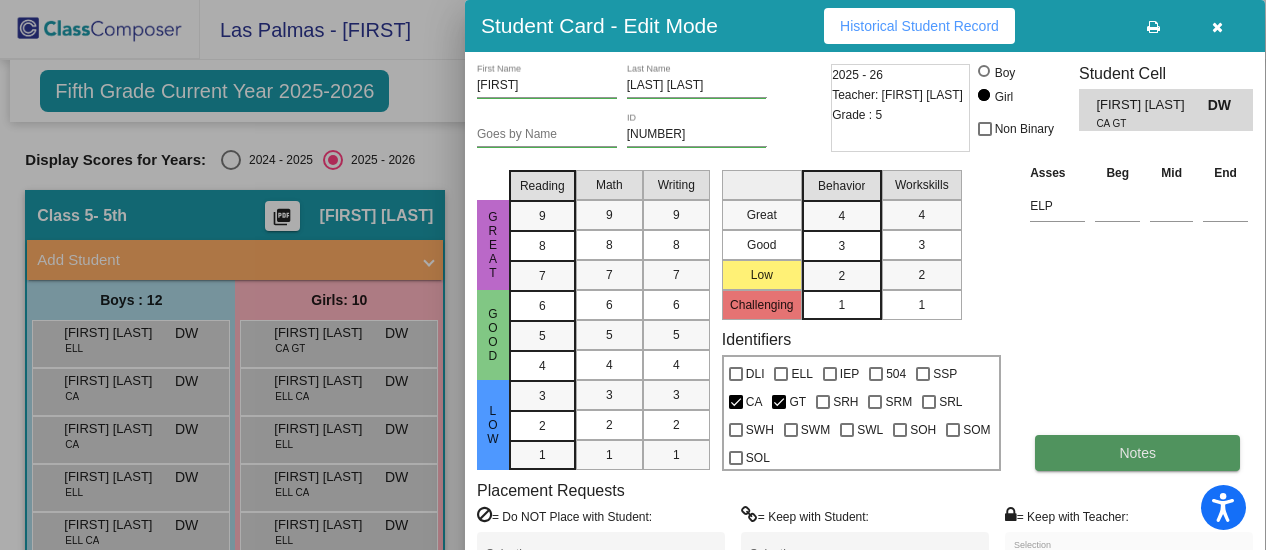 click on "Notes" at bounding box center (1137, 453) 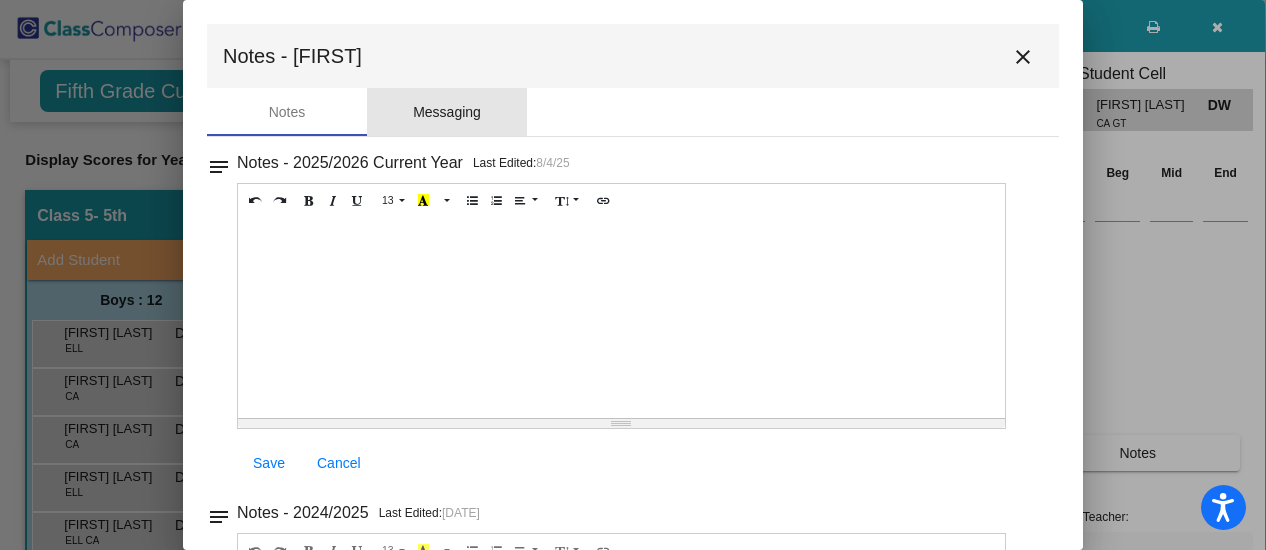 click on "Messaging" at bounding box center [447, 112] 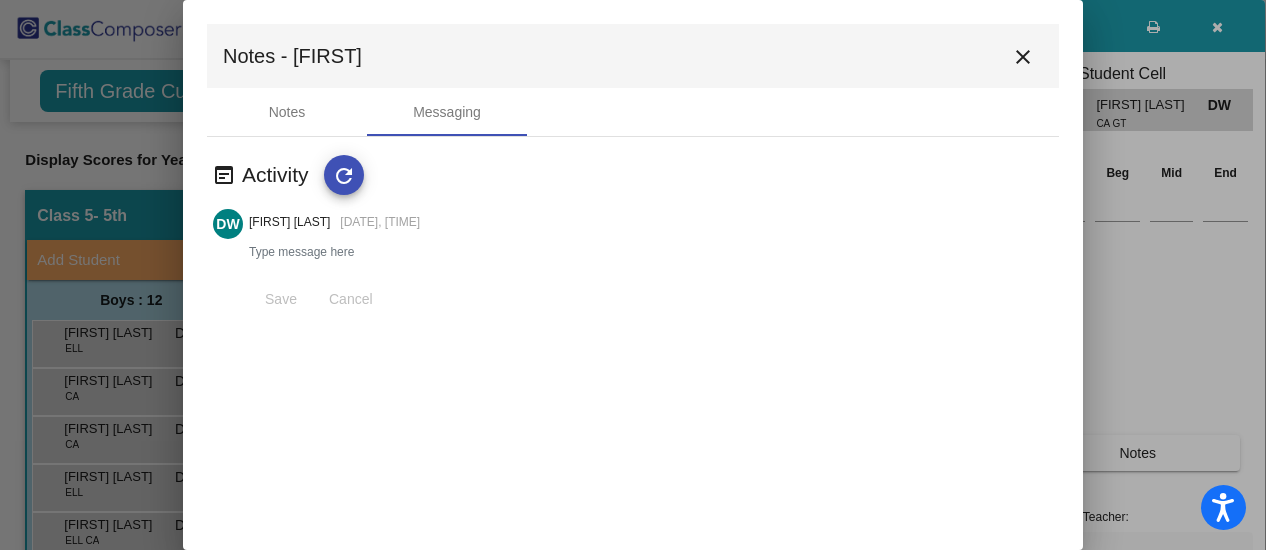 click on "close" at bounding box center [1023, 57] 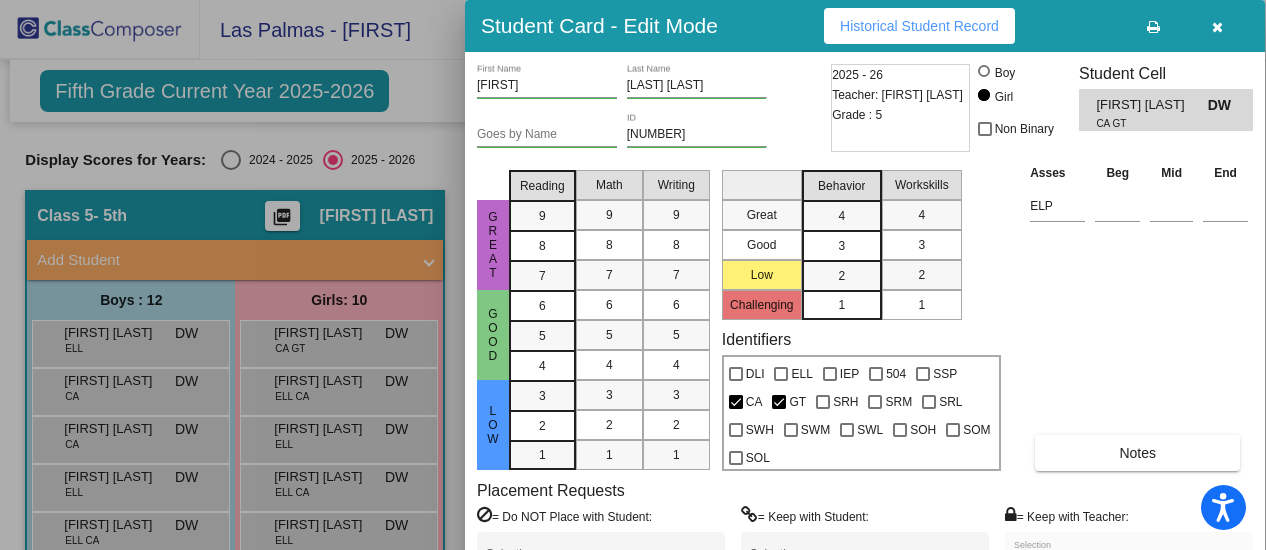click at bounding box center (633, 275) 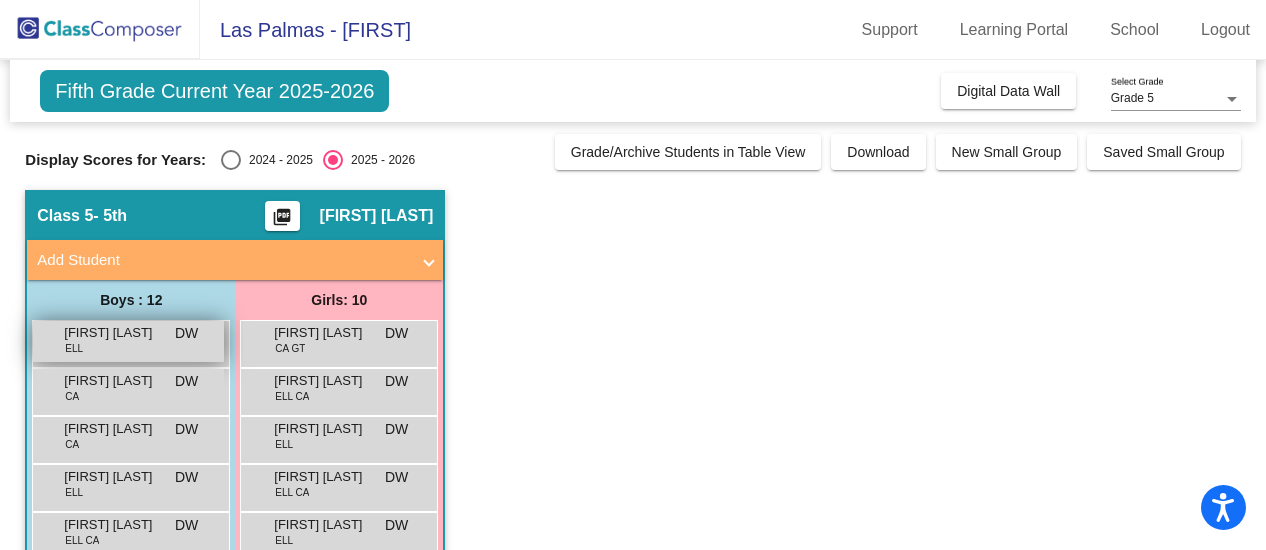 click on "[FIRST] [LAST]" at bounding box center (114, 333) 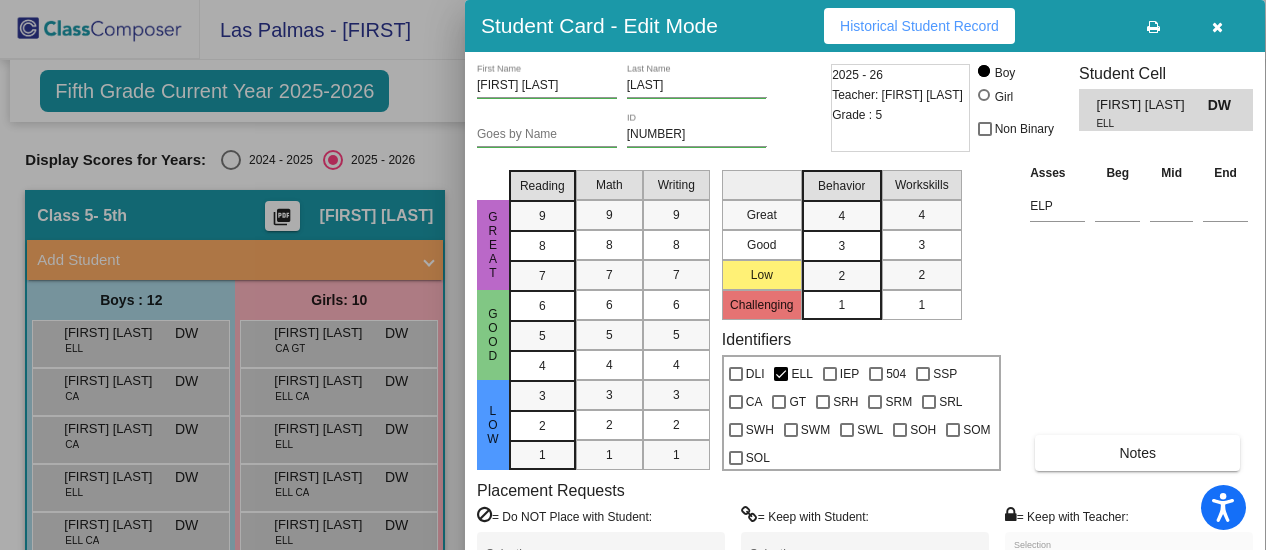 click on "Historical Student Record" at bounding box center [919, 26] 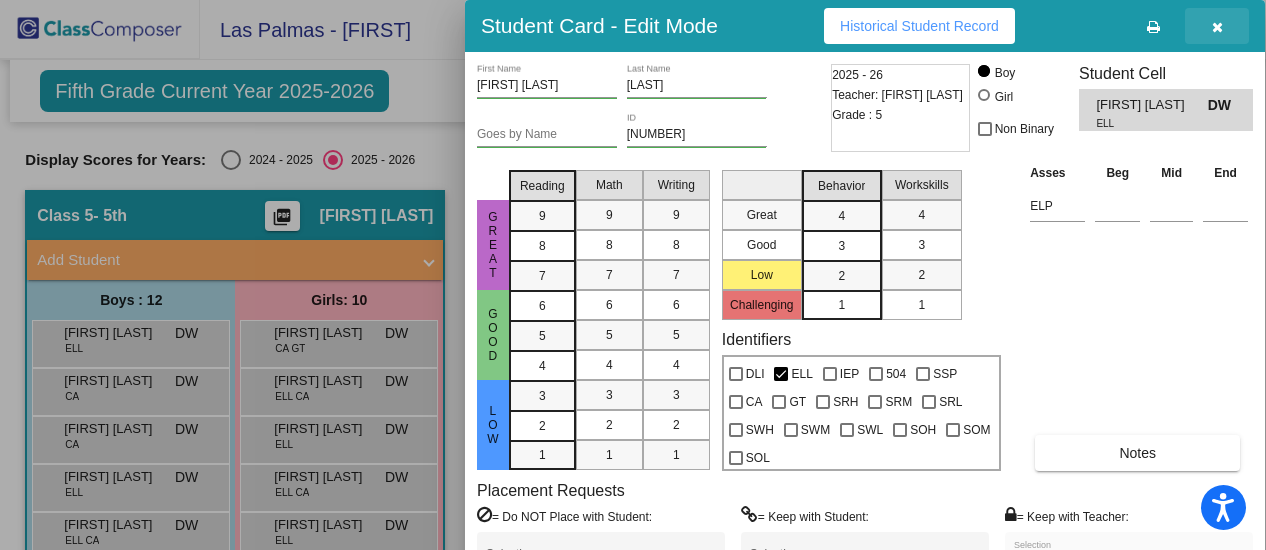 click at bounding box center (1217, 27) 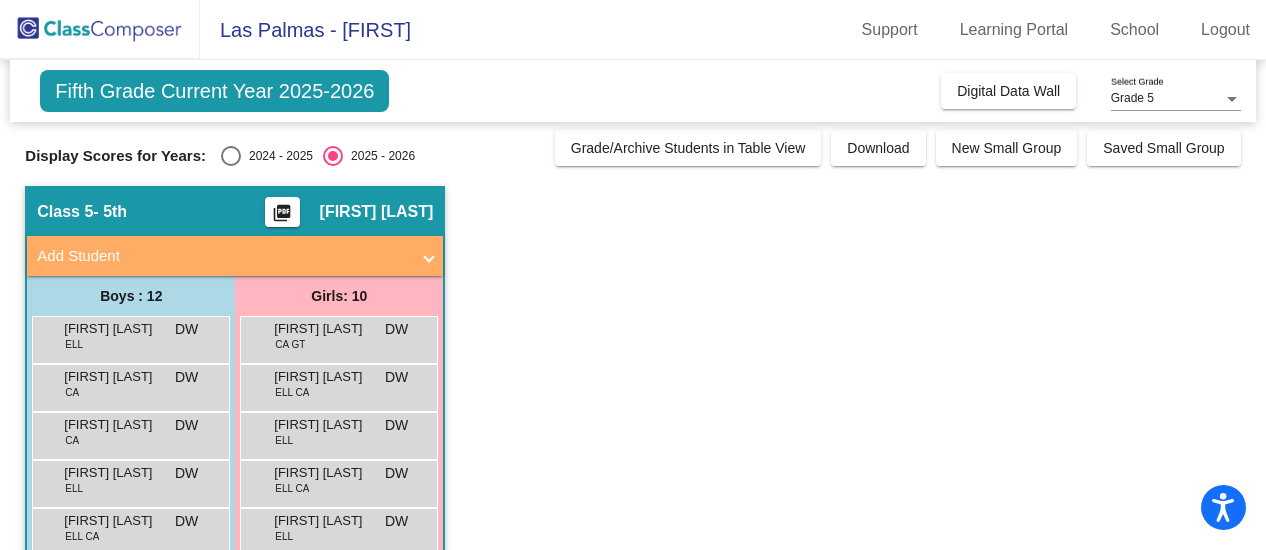 scroll, scrollTop: 0, scrollLeft: 0, axis: both 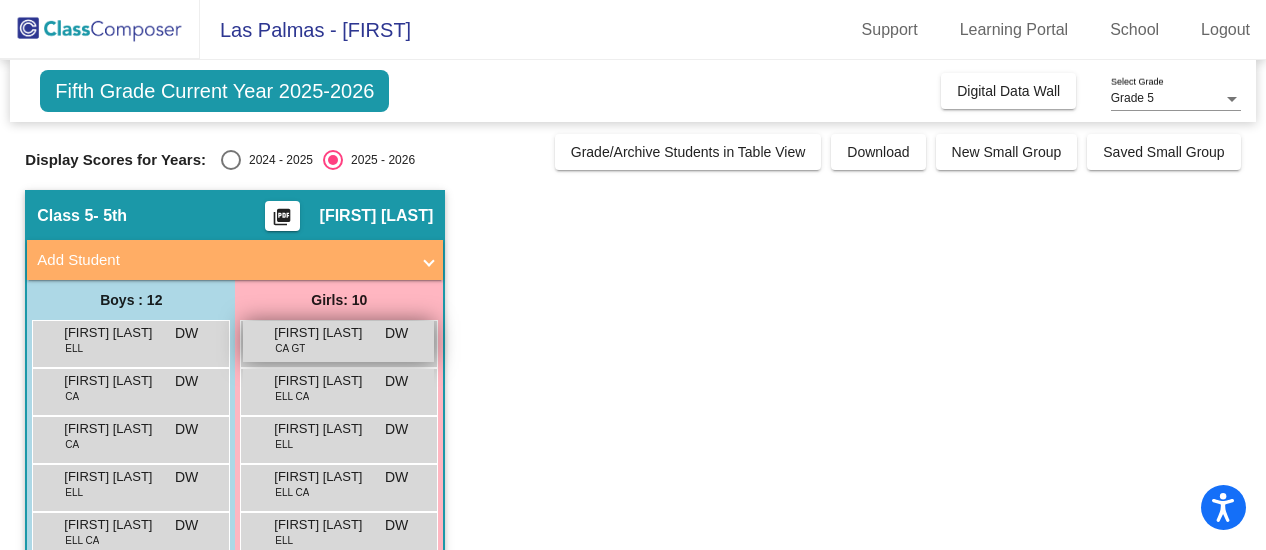 click on "[FIRST] [LAST] CA GT DW lock do_not_disturb_alt" at bounding box center (338, 341) 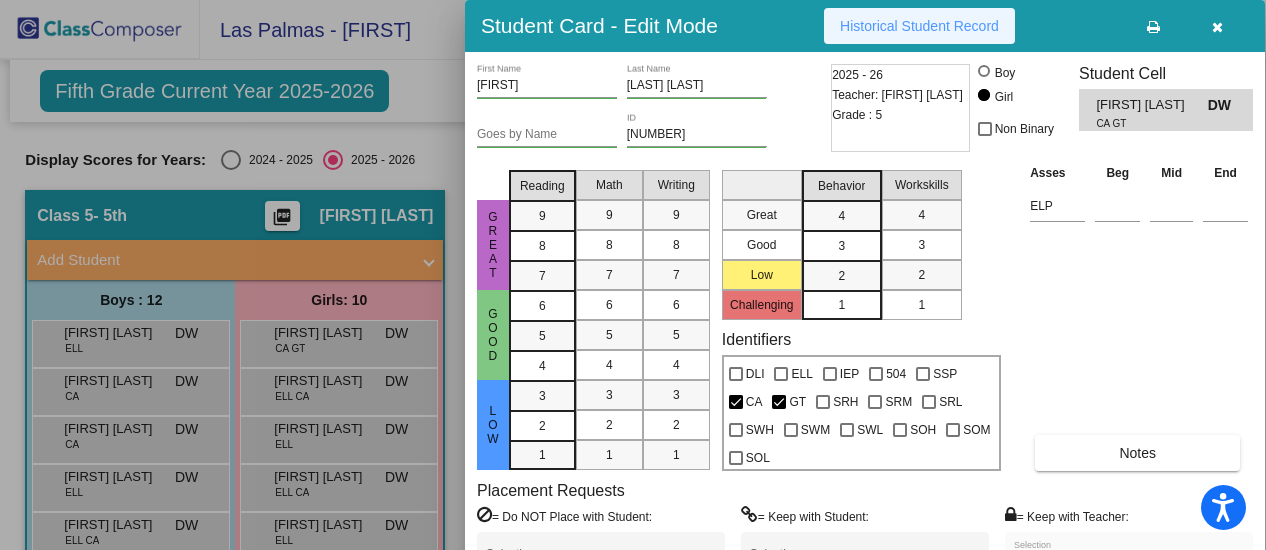 click on "Historical Student Record" at bounding box center [919, 26] 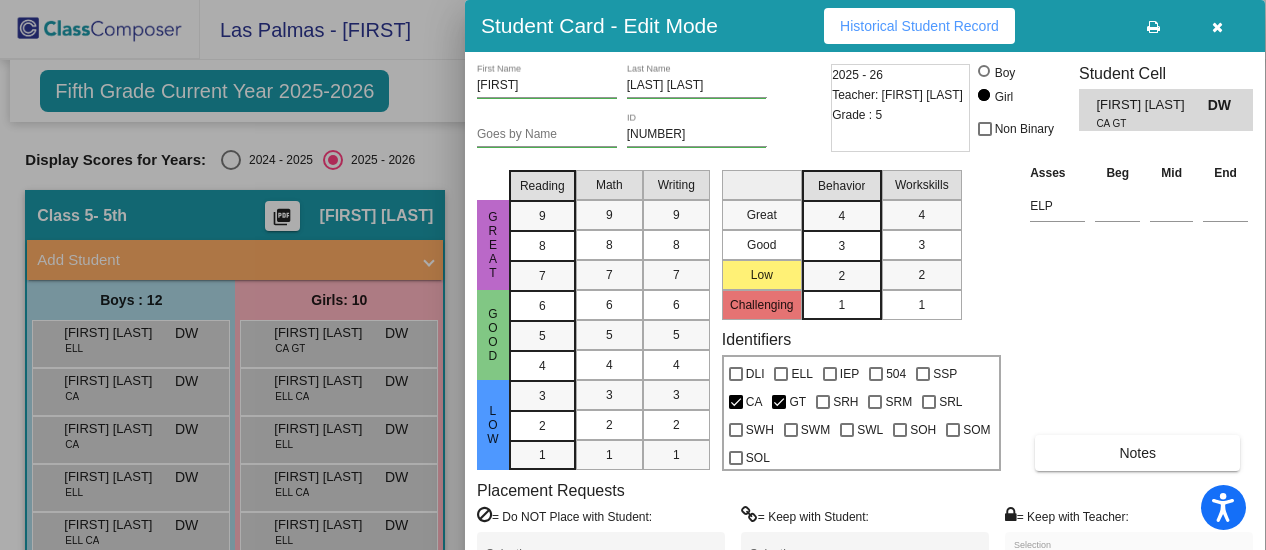 click at bounding box center (633, 275) 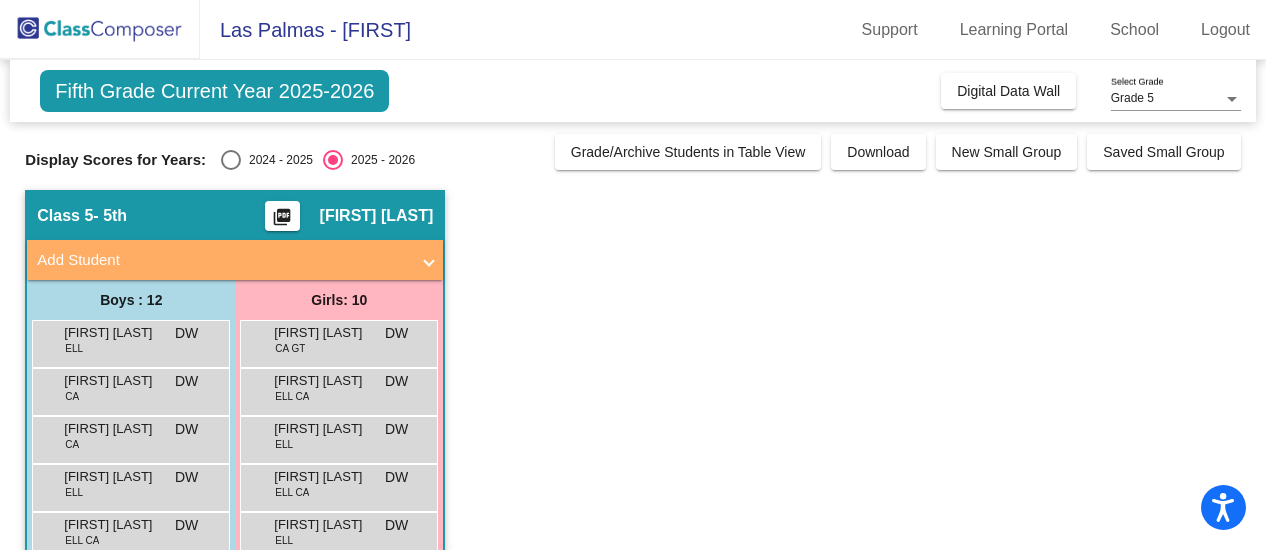click 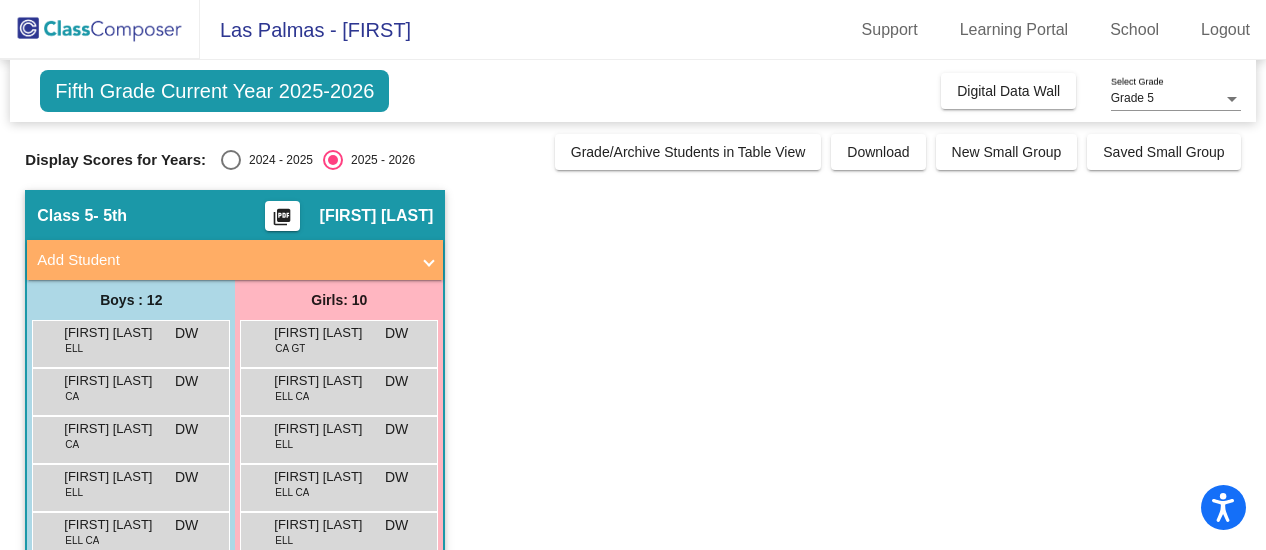 click on "Fifth Grade Current Year 2025-2026  Add, Move, or Retain Students Off   On  Incoming   Digital Data Wall" 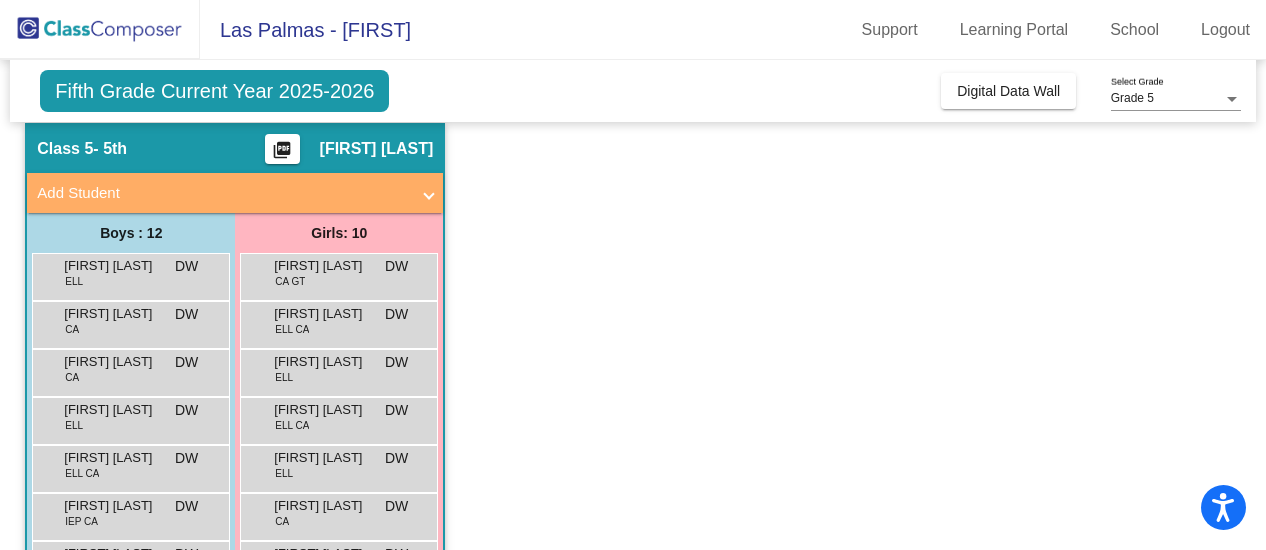 scroll, scrollTop: 0, scrollLeft: 0, axis: both 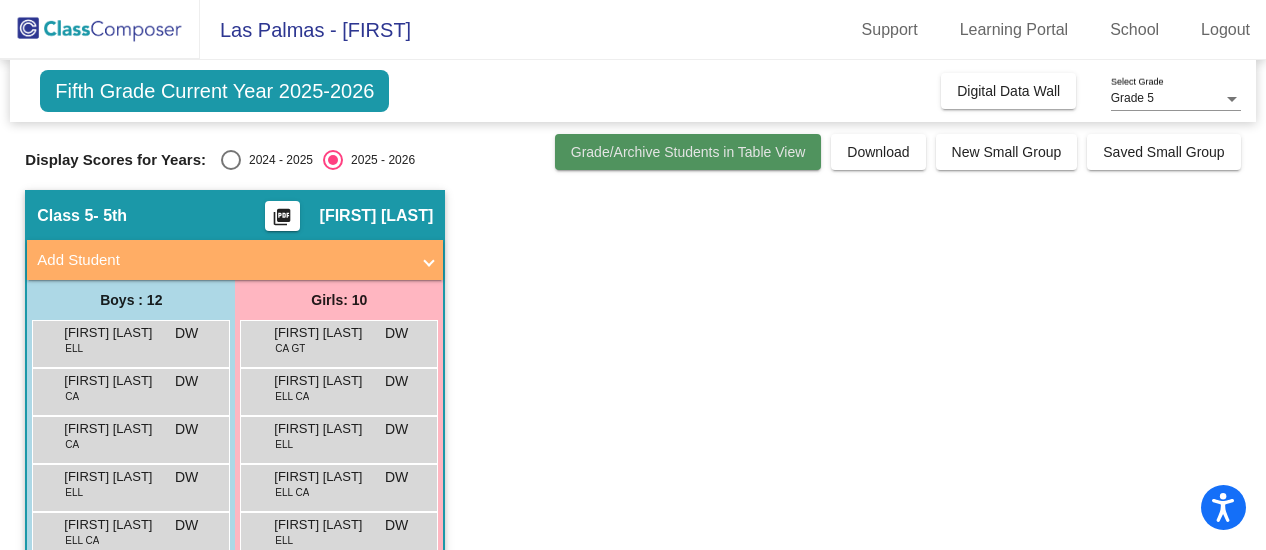 click on "Grade/Archive Students in Table View" 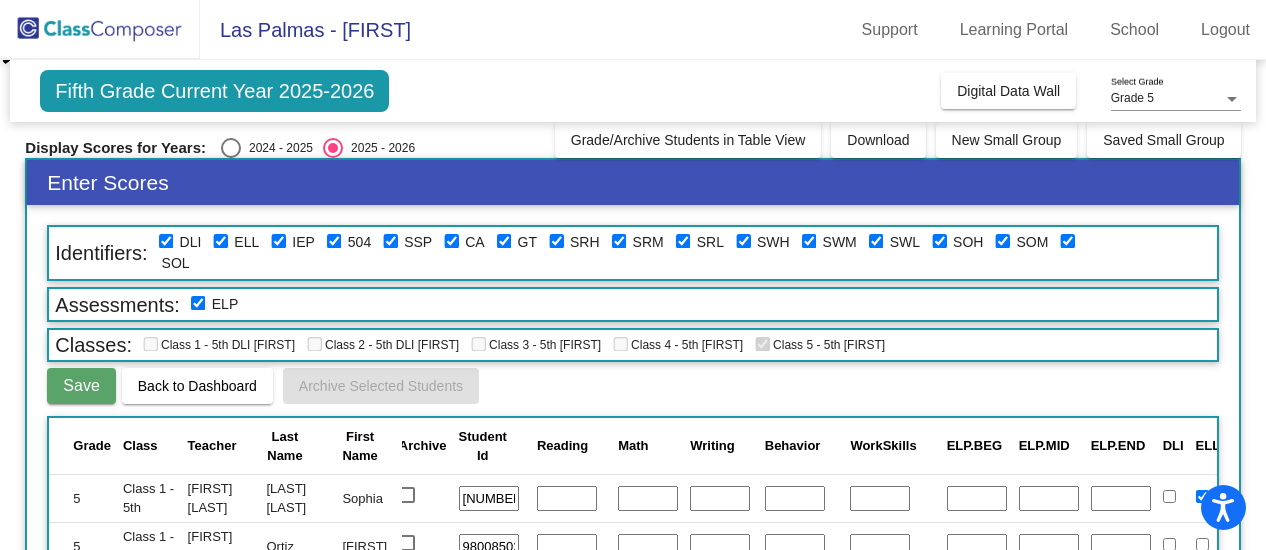 scroll, scrollTop: 0, scrollLeft: 0, axis: both 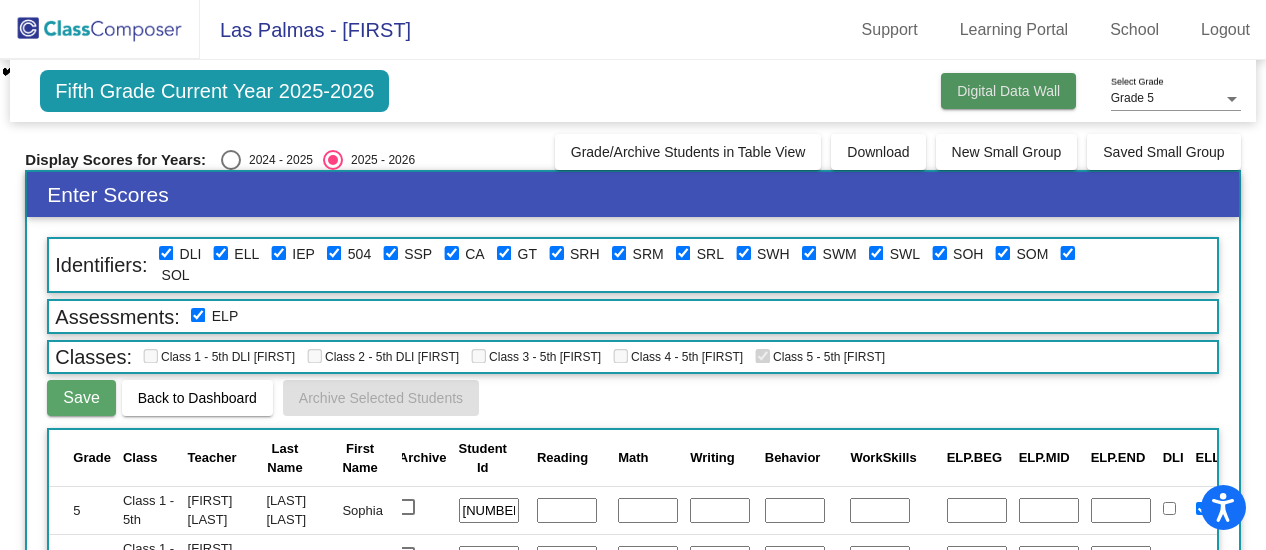 click on "Digital Data Wall" 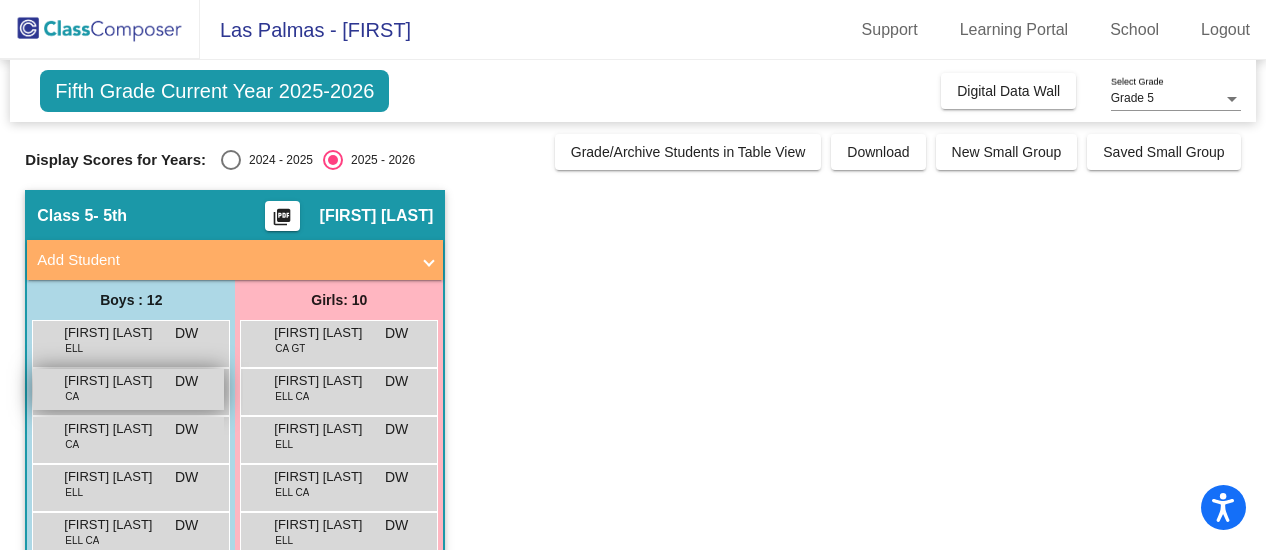 click on "[FIRST] [LAST] CA DW lock do_not_disturb_alt" at bounding box center (128, 389) 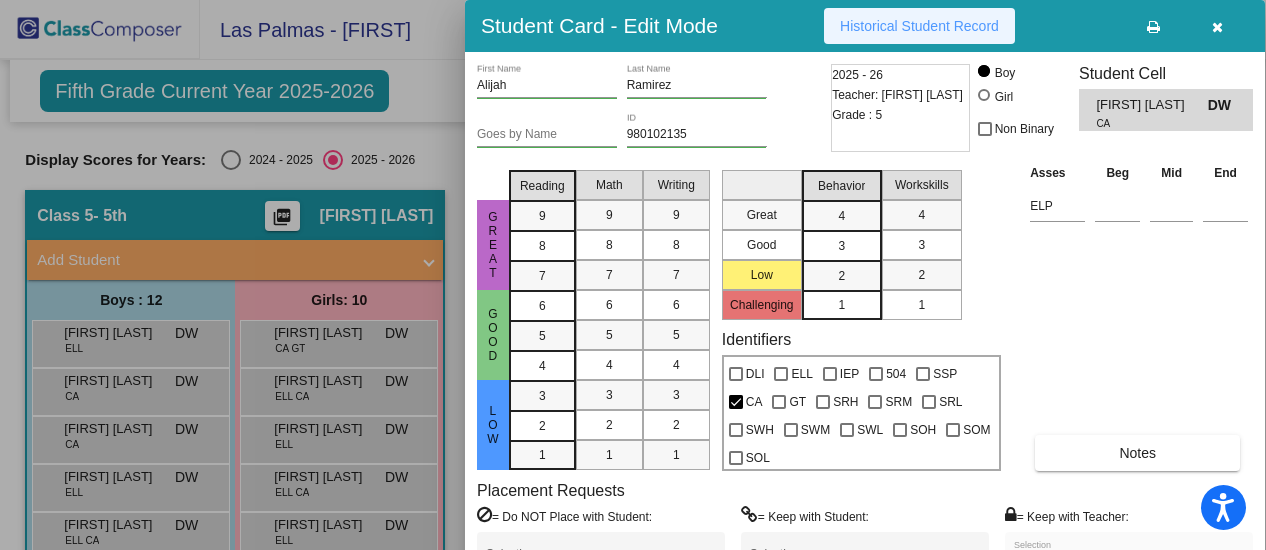 click on "Historical Student Record" at bounding box center (919, 26) 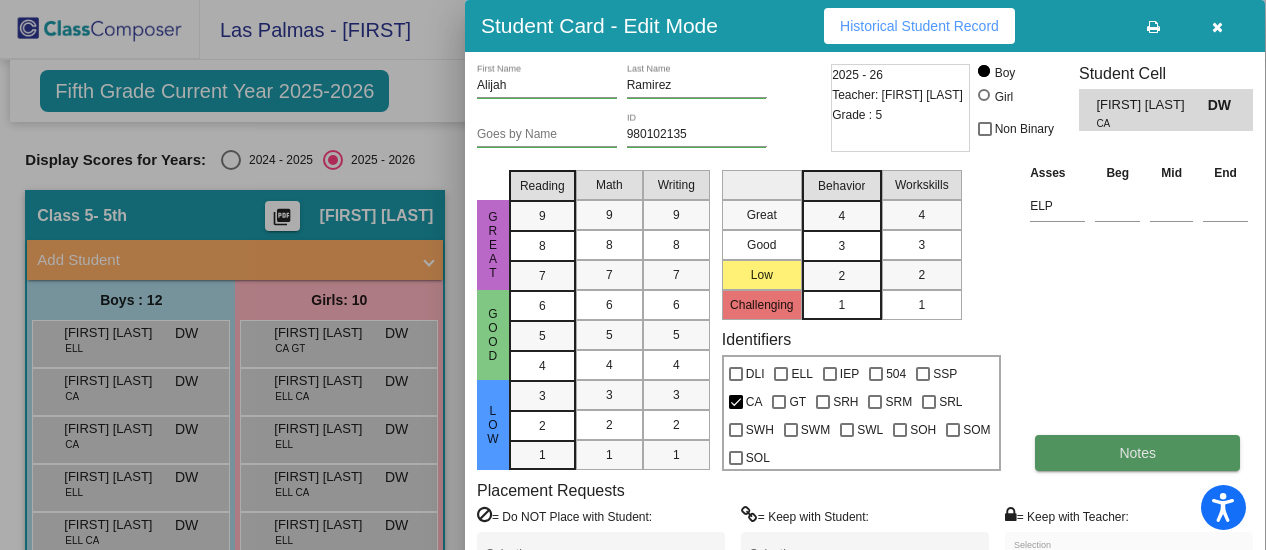 click on "Notes" at bounding box center (1137, 453) 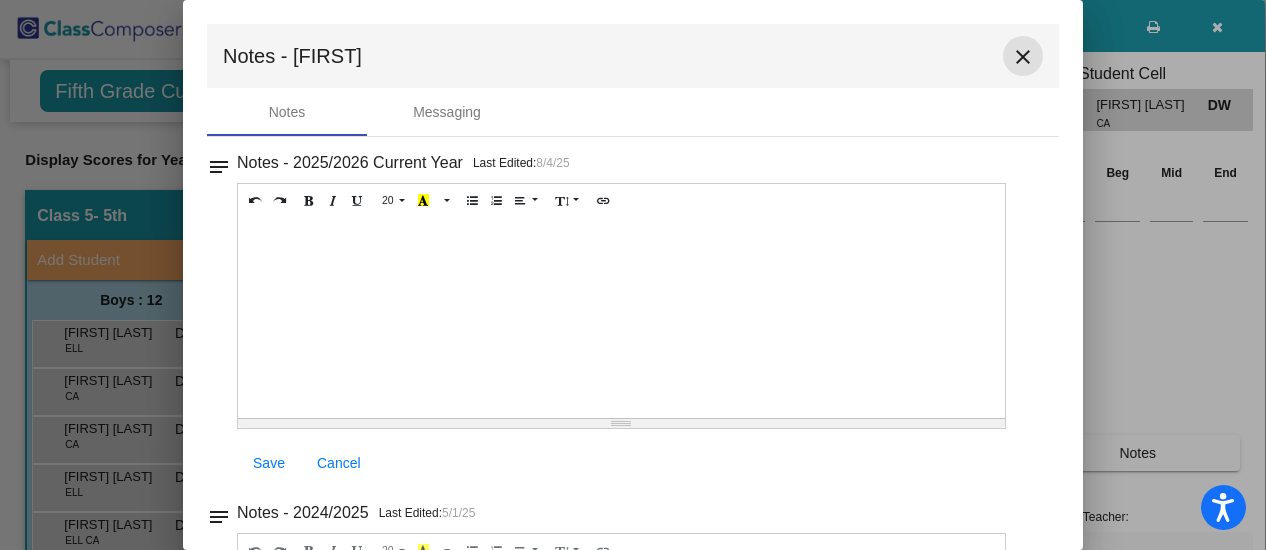 click on "close" at bounding box center [1023, 57] 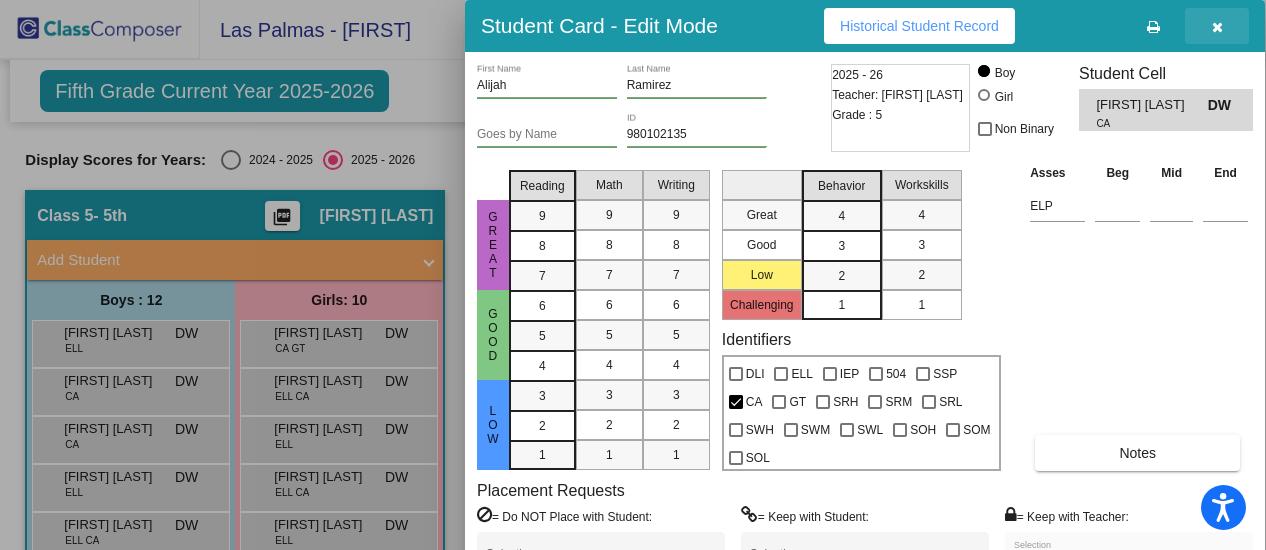 click at bounding box center (1217, 27) 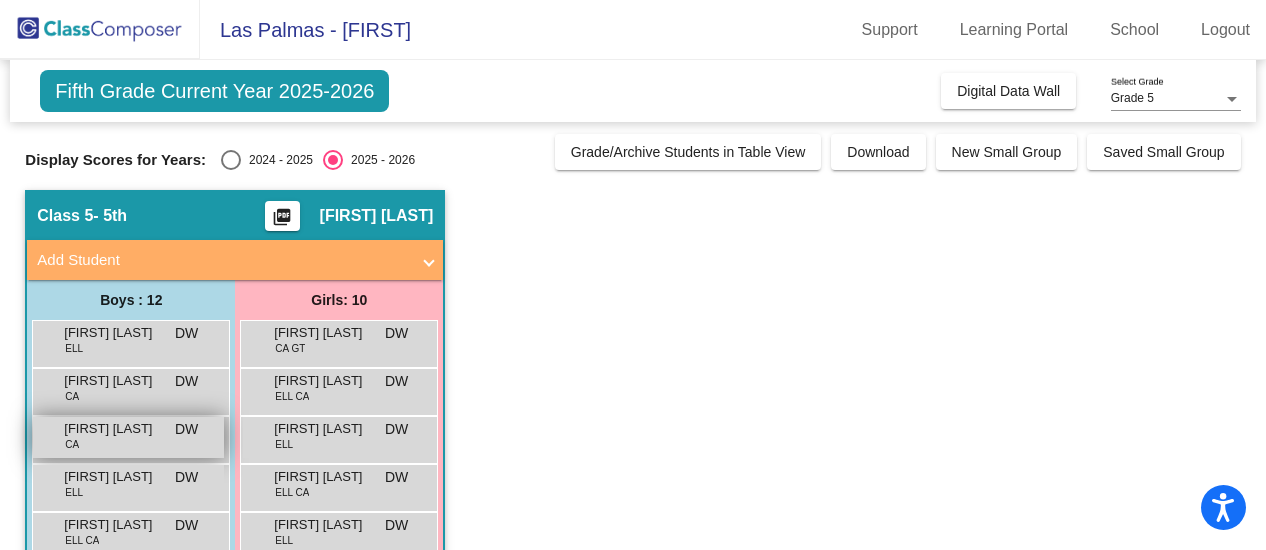 click on "[FIRST] [LAST] CA DW lock do_not_disturb_alt" at bounding box center [128, 437] 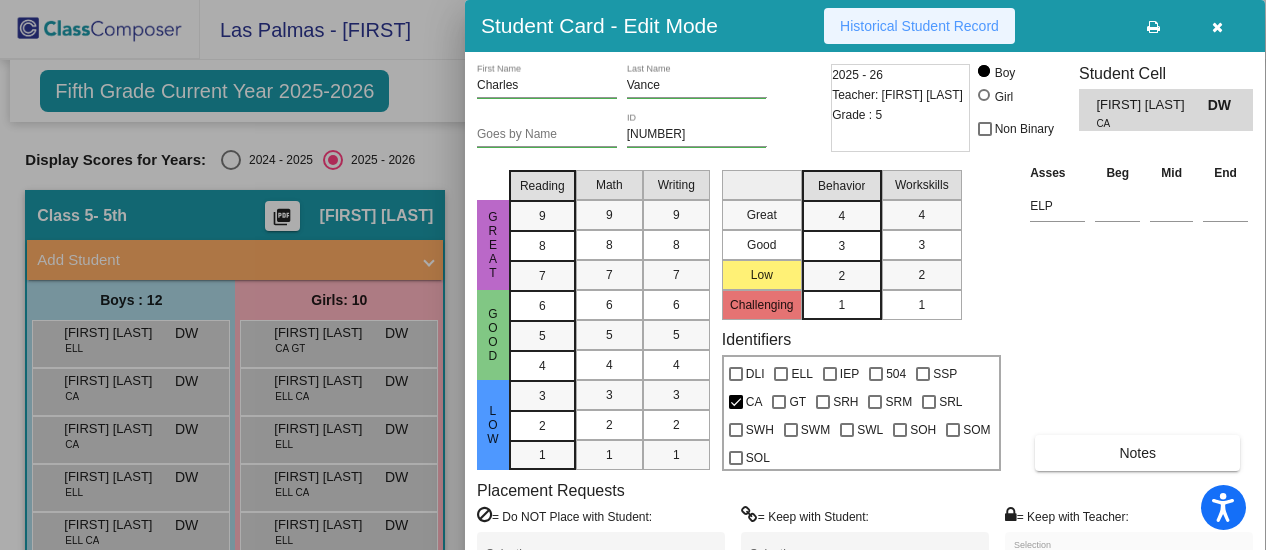 click on "Historical Student Record" at bounding box center [919, 26] 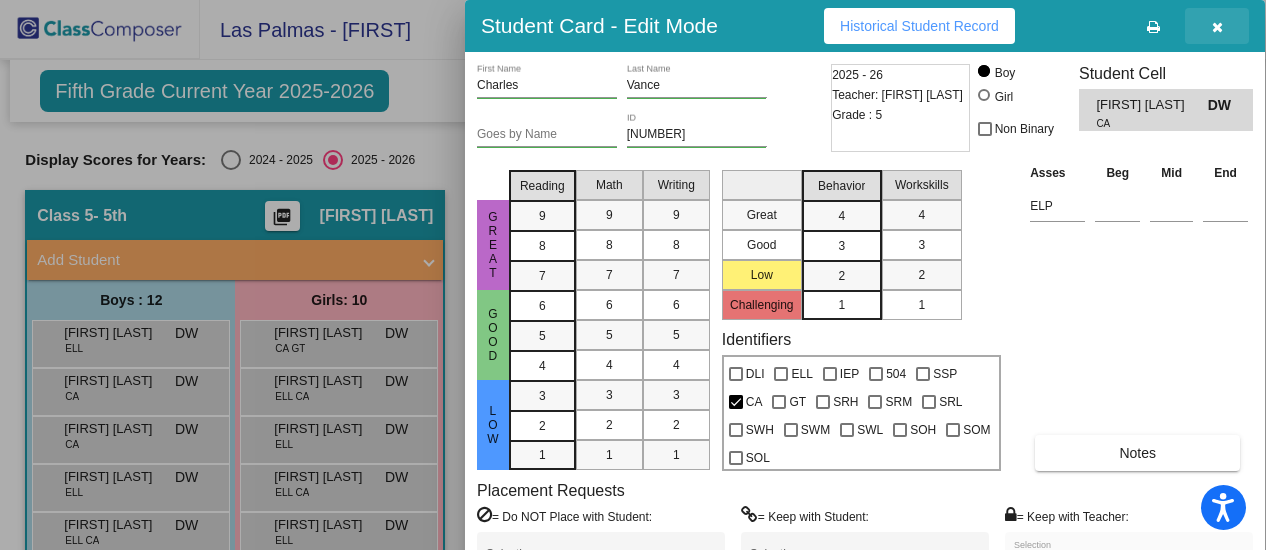 click at bounding box center (1217, 27) 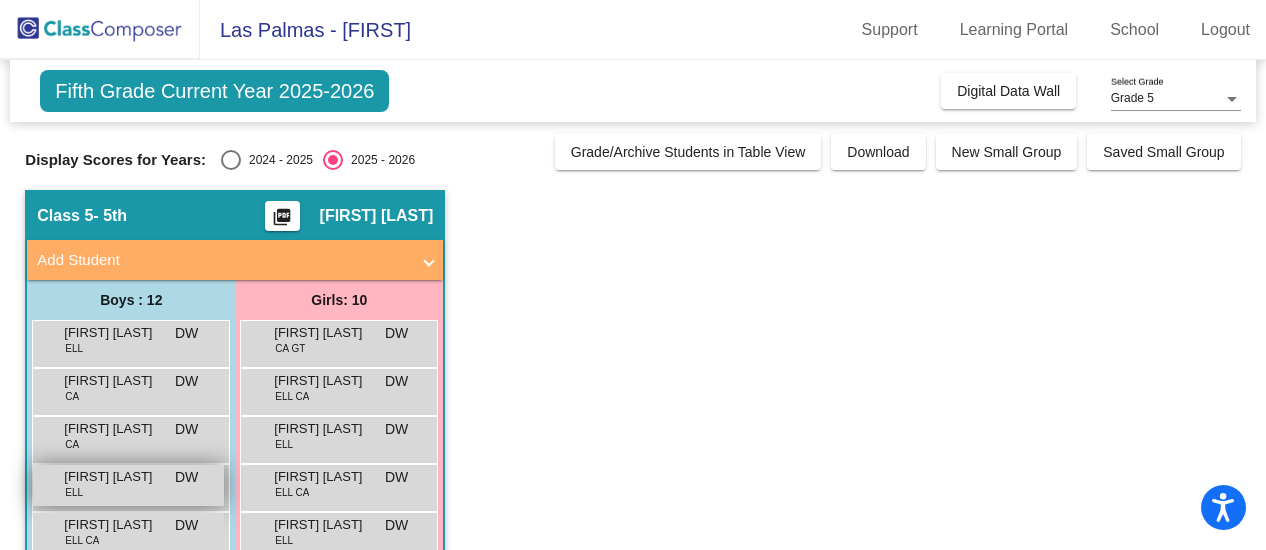 click on "[FIRST] [LAST] ELL DW lock do_not_disturb_alt" at bounding box center (128, 485) 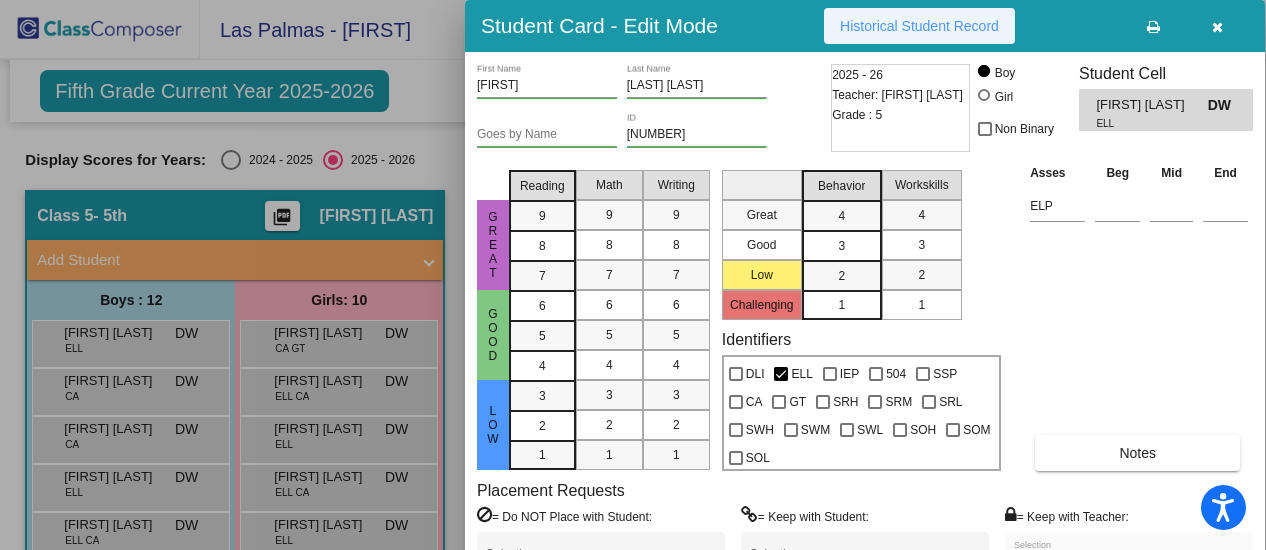 click on "Historical Student Record" at bounding box center (919, 26) 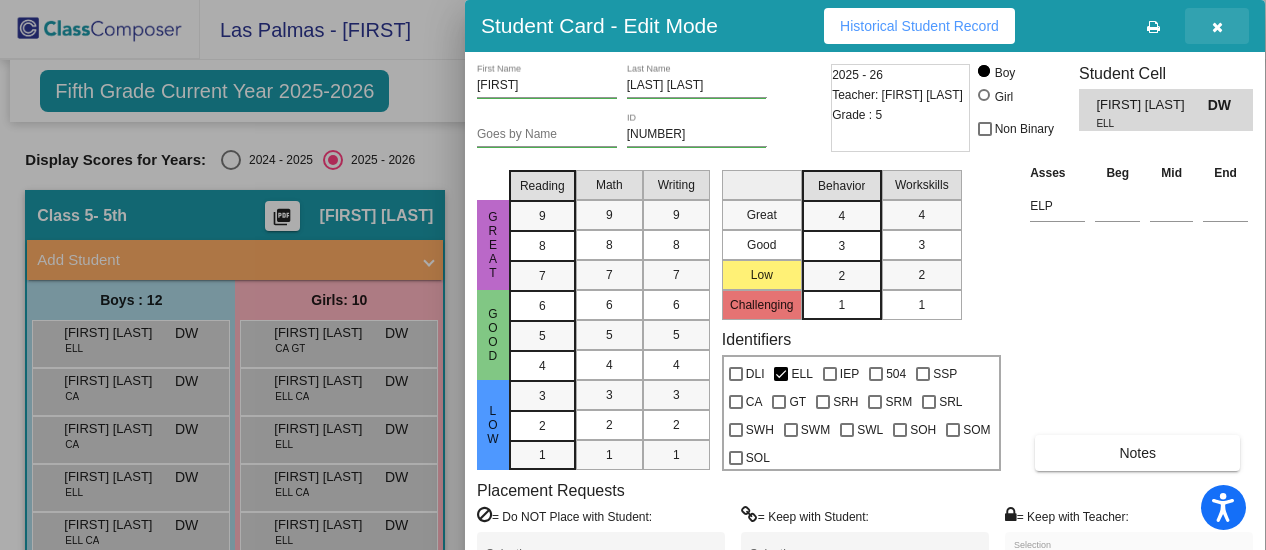 click at bounding box center [1217, 26] 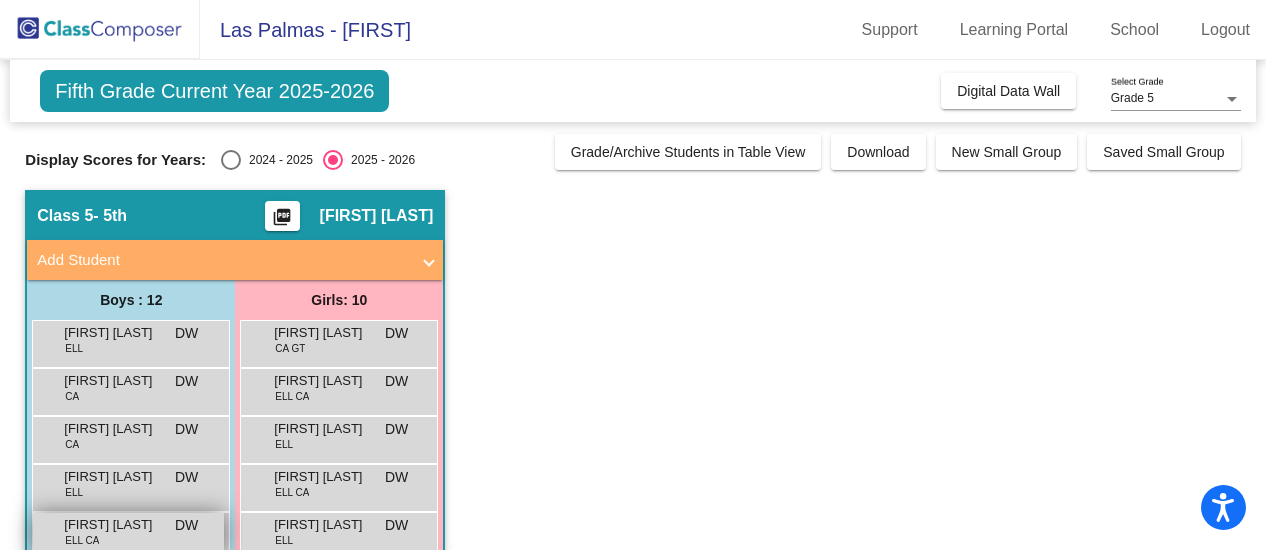 click on "[FIRST] [LAST]" at bounding box center [114, 525] 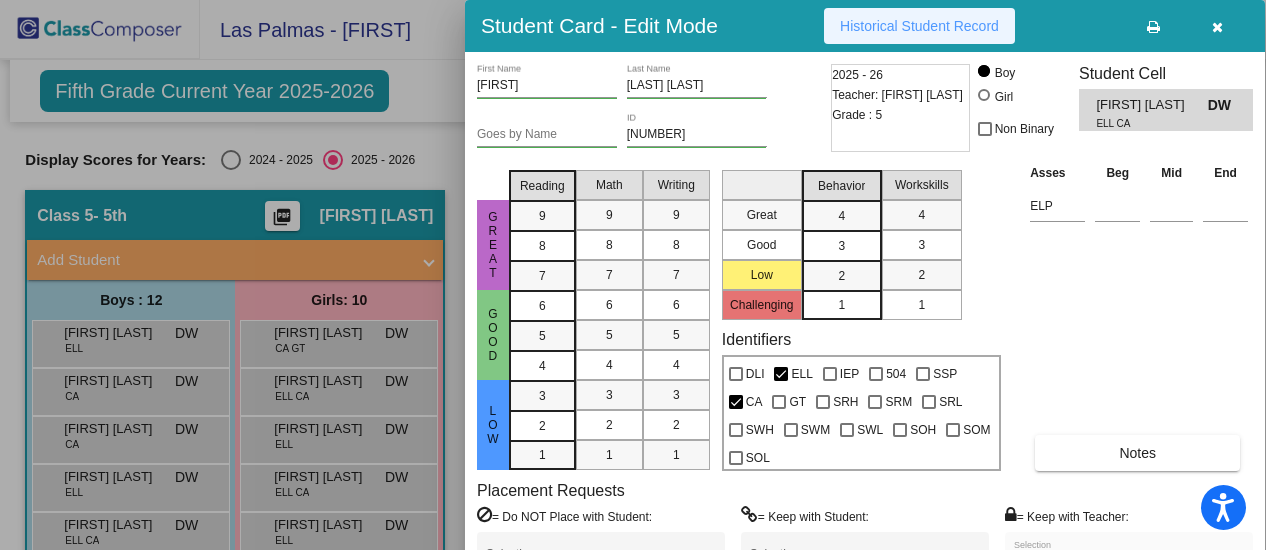 click on "Historical Student Record" at bounding box center (919, 26) 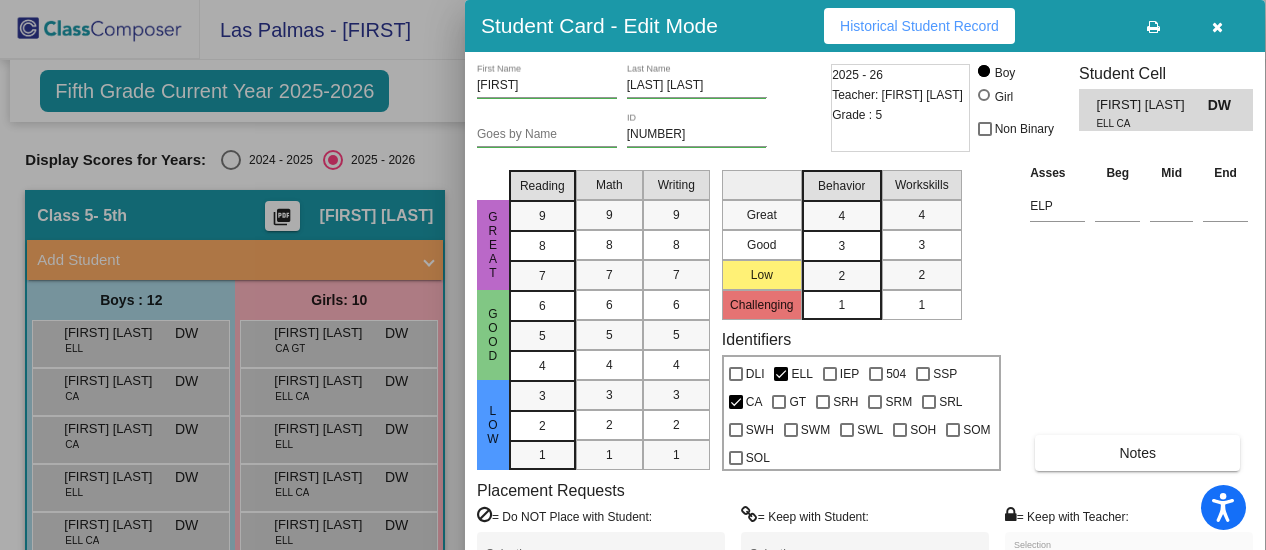 click at bounding box center [1217, 27] 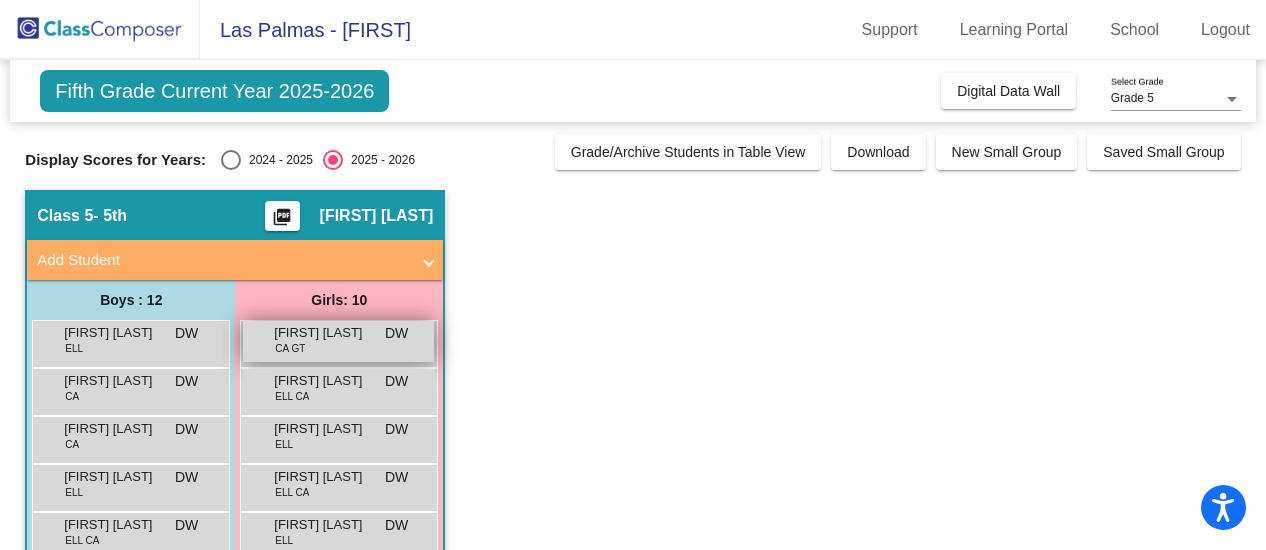 click on "[FIRST] [LAST] CA GT DW lock do_not_disturb_alt" at bounding box center [338, 341] 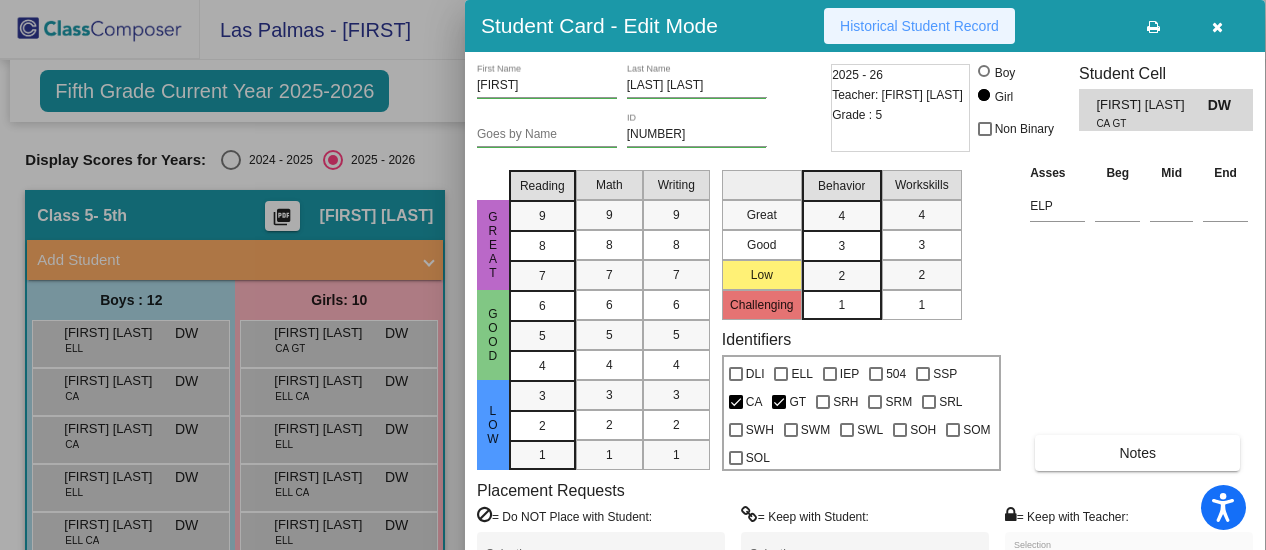 click on "Historical Student Record" at bounding box center (919, 26) 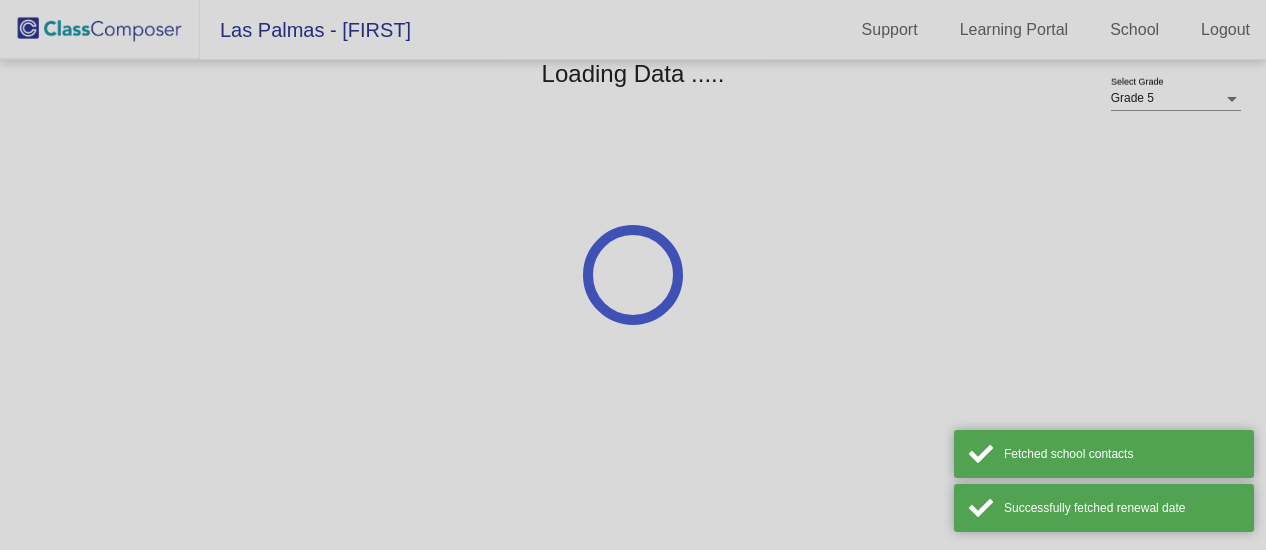 scroll, scrollTop: 0, scrollLeft: 0, axis: both 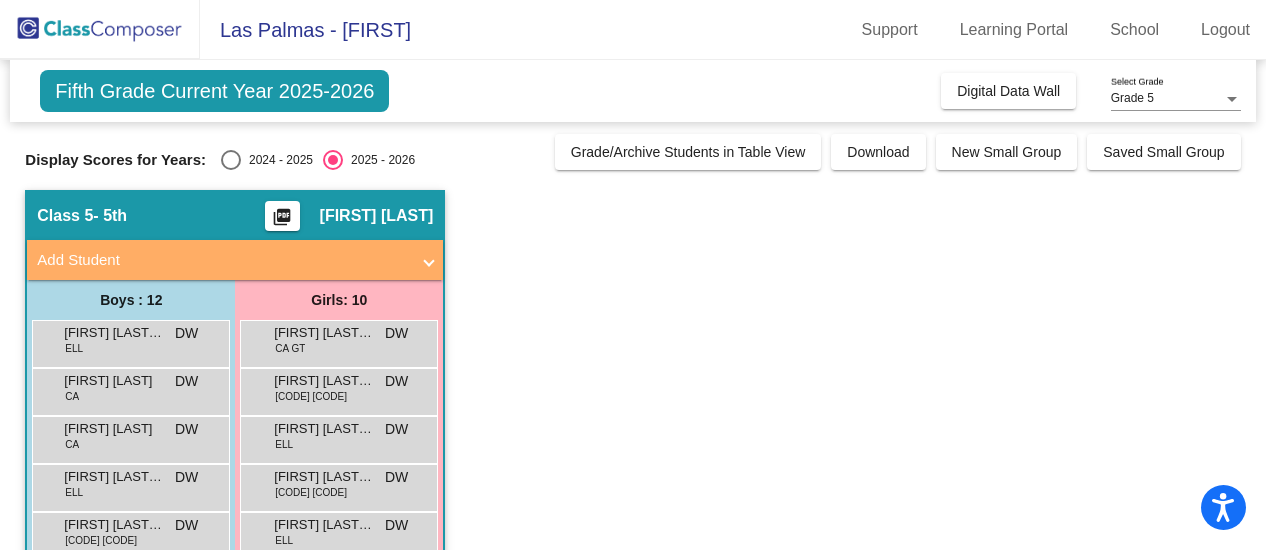 click on "[FIRST] [LAST] CA GT DW lock do_not_disturb_alt" at bounding box center (339, 344) 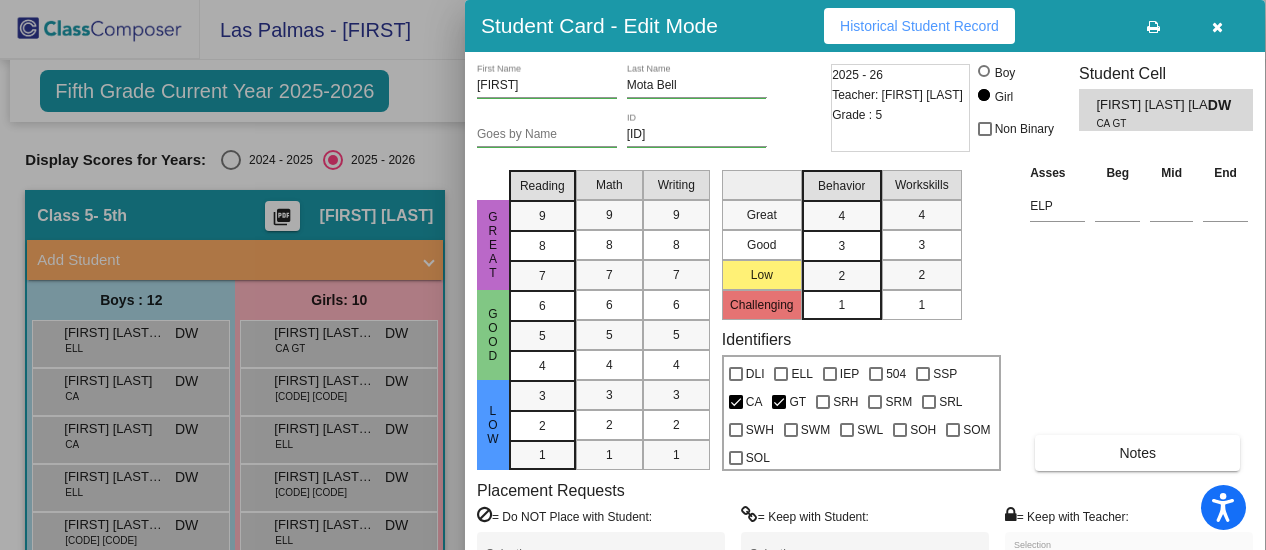 click at bounding box center [633, 275] 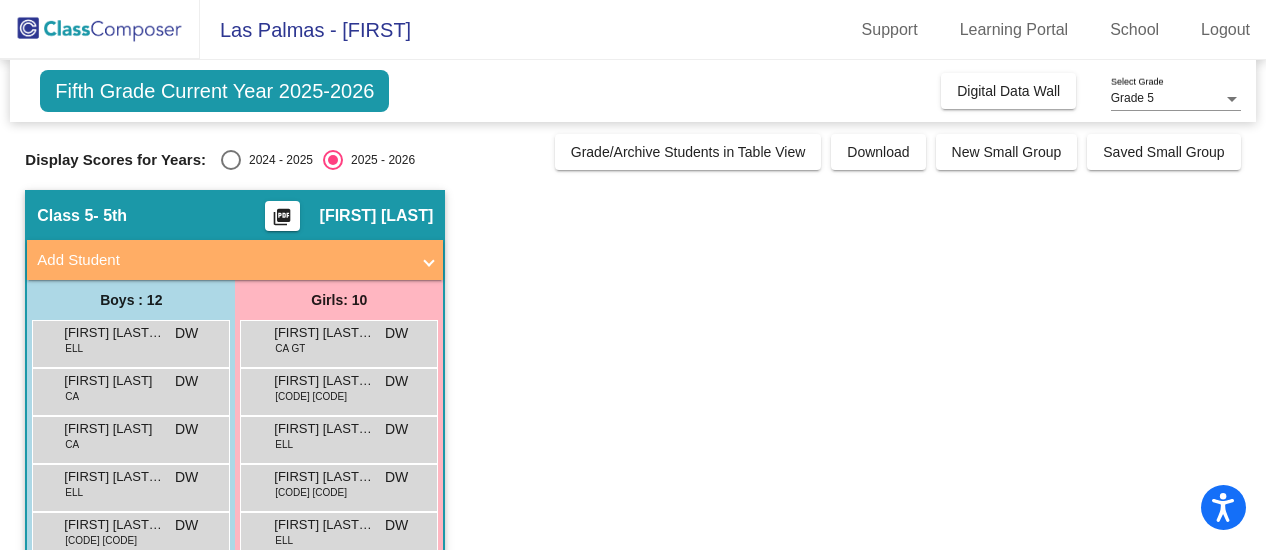 click on "[FIRST] [LAST] CA GT DW lock do_not_disturb_alt" at bounding box center (338, 341) 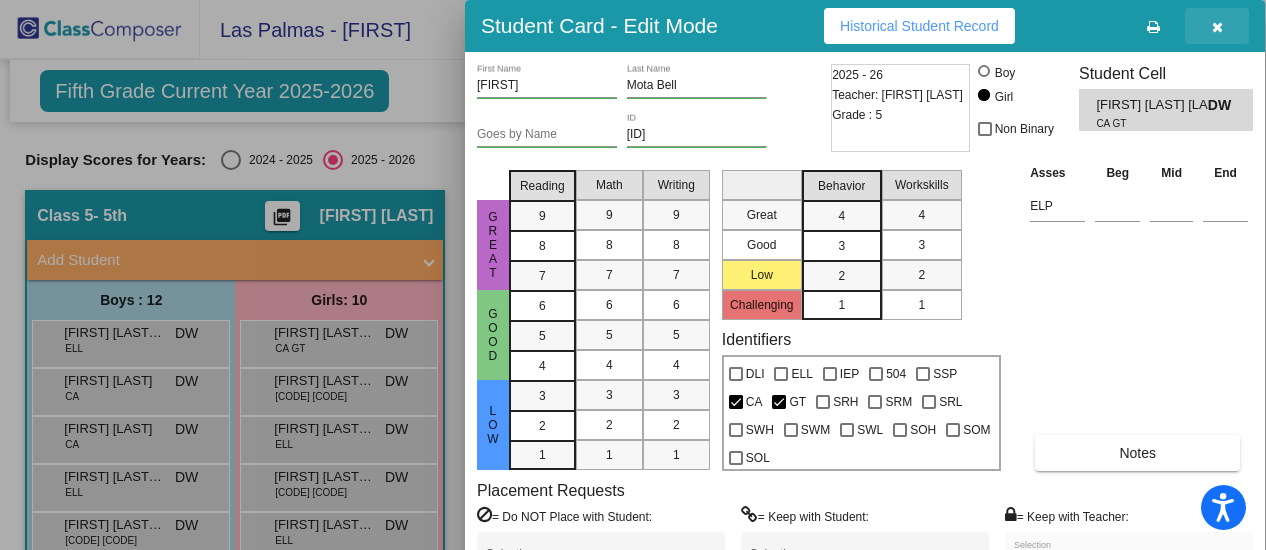 drag, startPoint x: 1218, startPoint y: 30, endPoint x: 1212, endPoint y: 42, distance: 13.416408 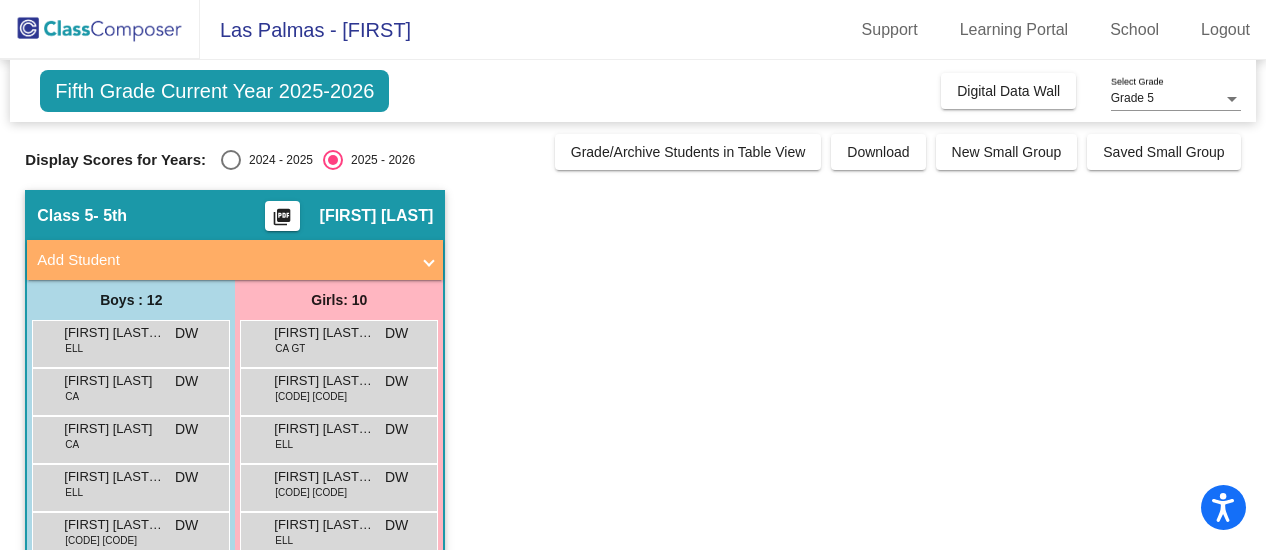 scroll, scrollTop: 100, scrollLeft: 0, axis: vertical 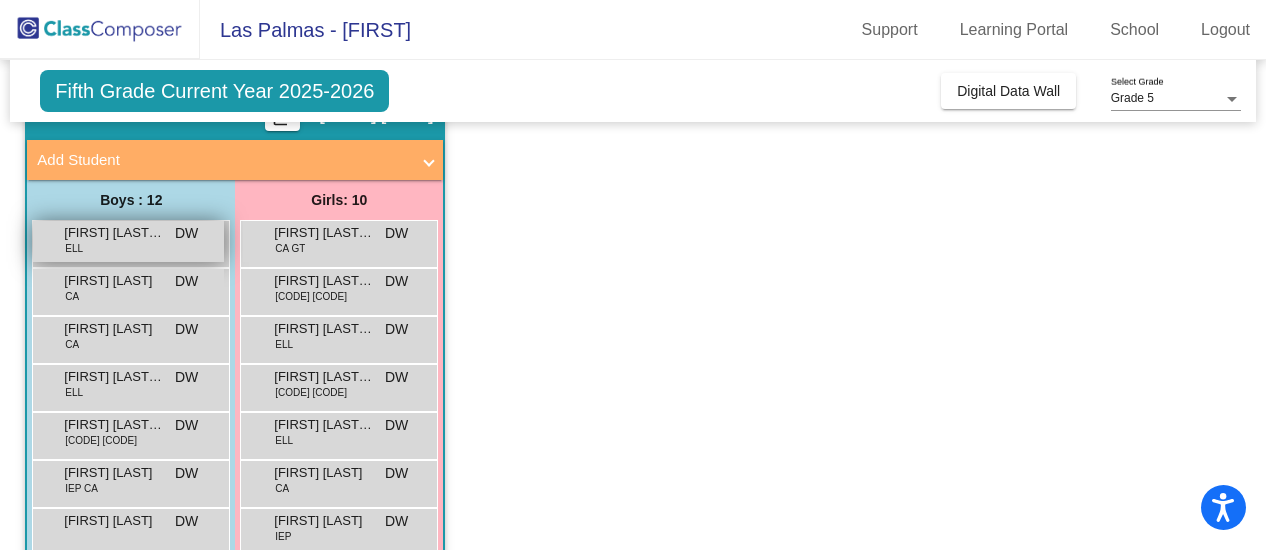 click on "[FIRST] [LAST]" at bounding box center (114, 233) 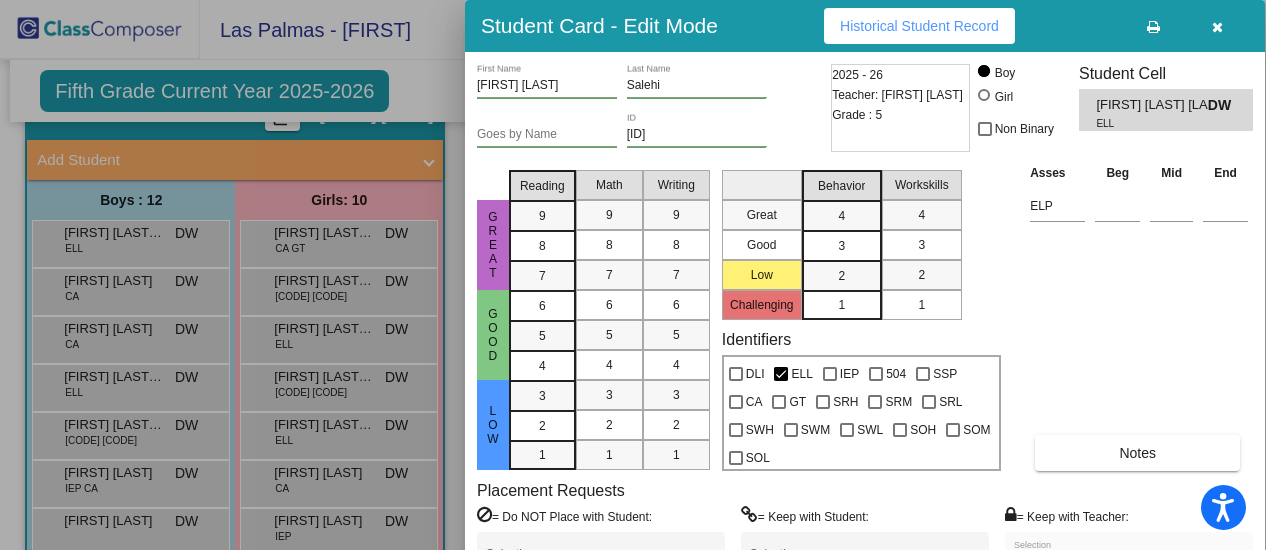 click at bounding box center [633, 275] 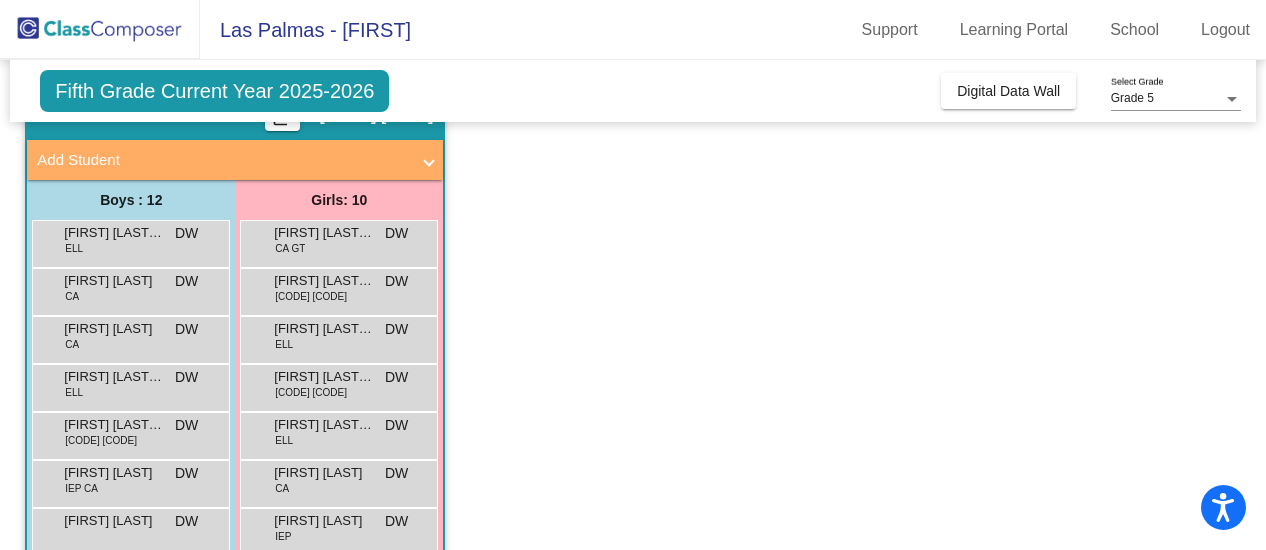 click on "[FIRST] [LAST] ELL DW lock do_not_disturb_alt" at bounding box center (131, 244) 